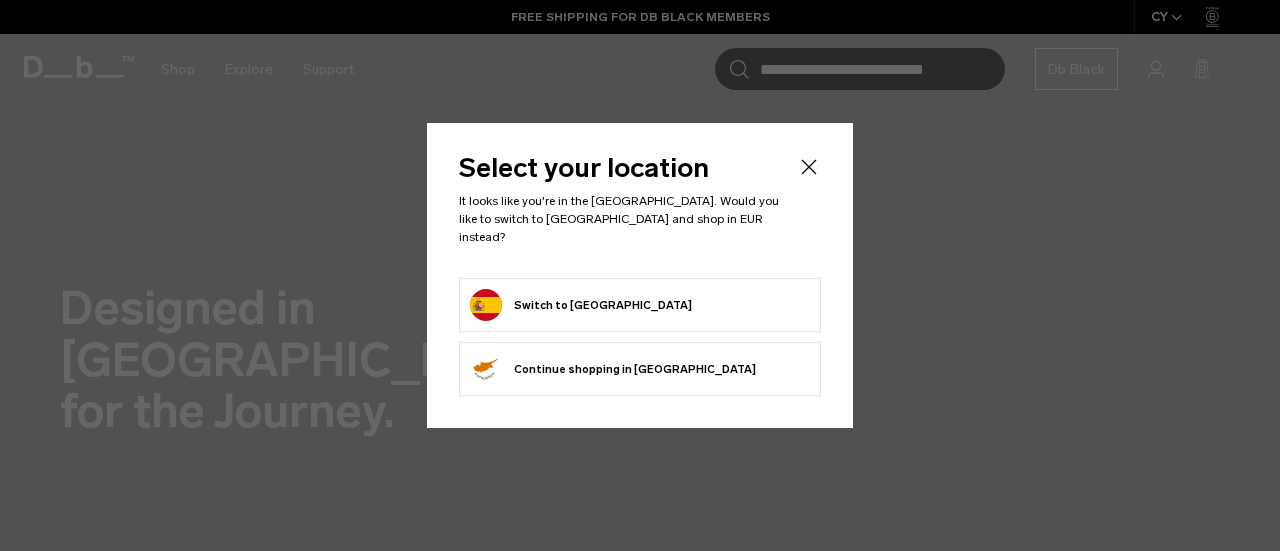 scroll, scrollTop: 0, scrollLeft: 0, axis: both 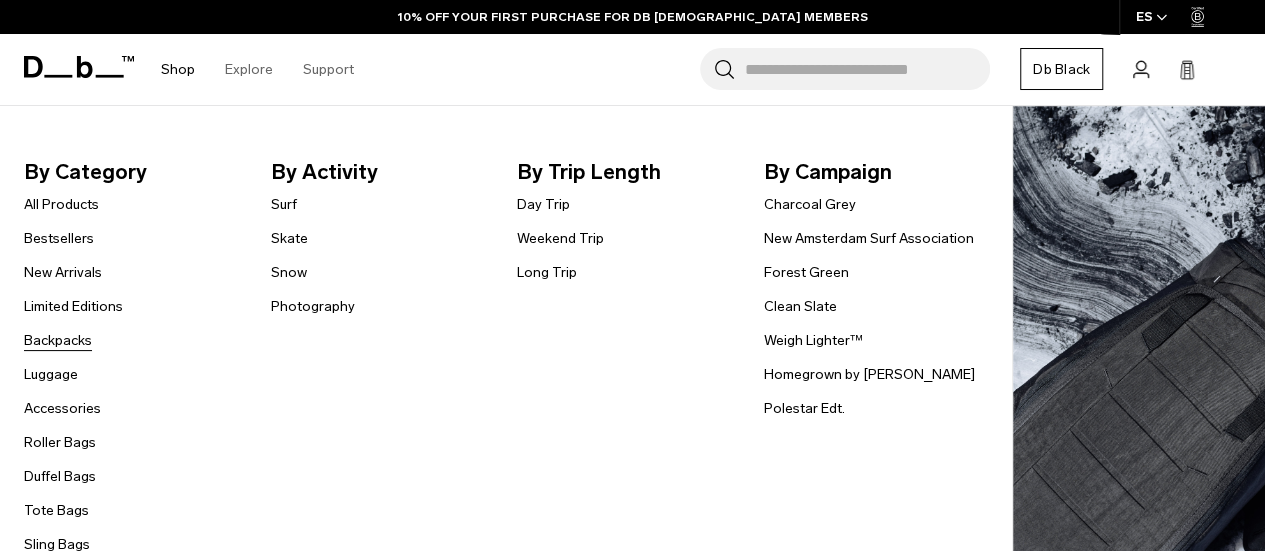 click on "Backpacks" at bounding box center [58, 340] 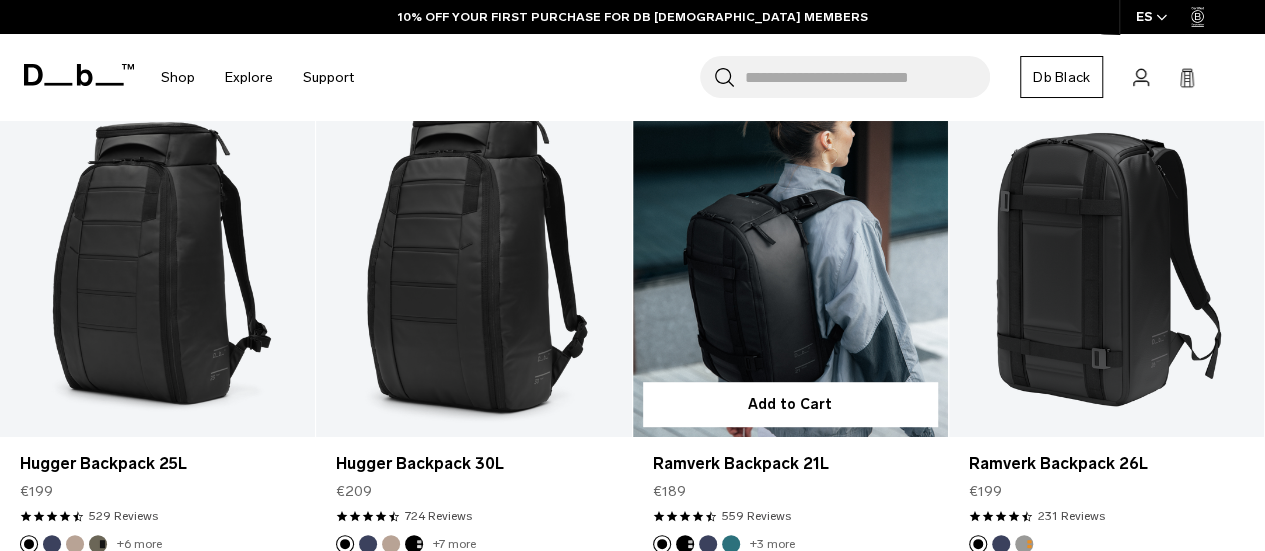 scroll, scrollTop: 400, scrollLeft: 0, axis: vertical 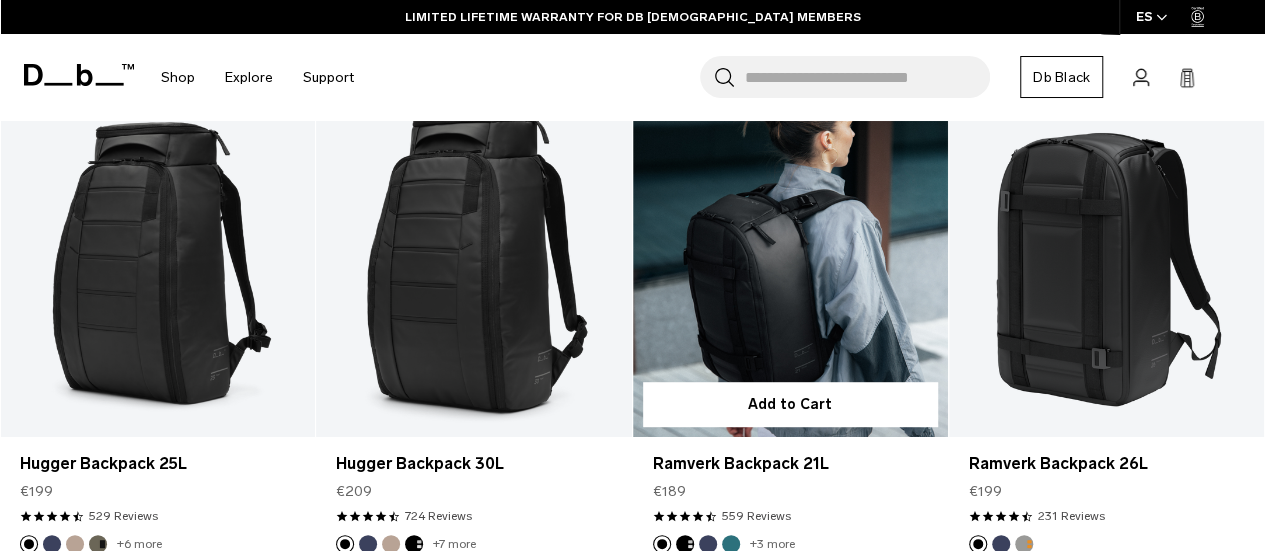 click at bounding box center [790, 262] 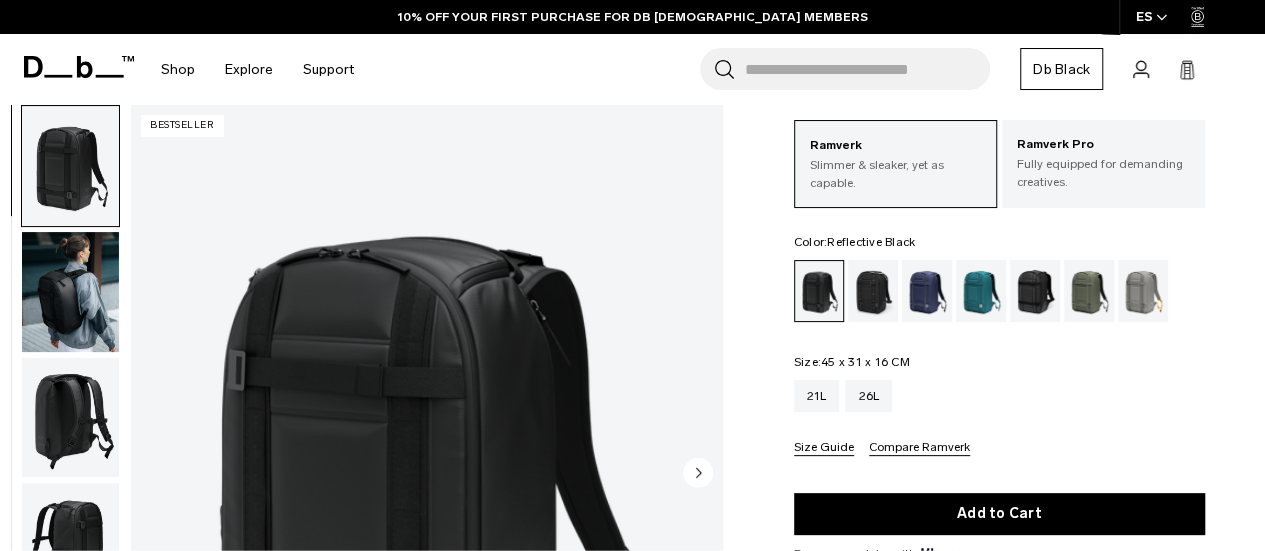 scroll, scrollTop: 100, scrollLeft: 0, axis: vertical 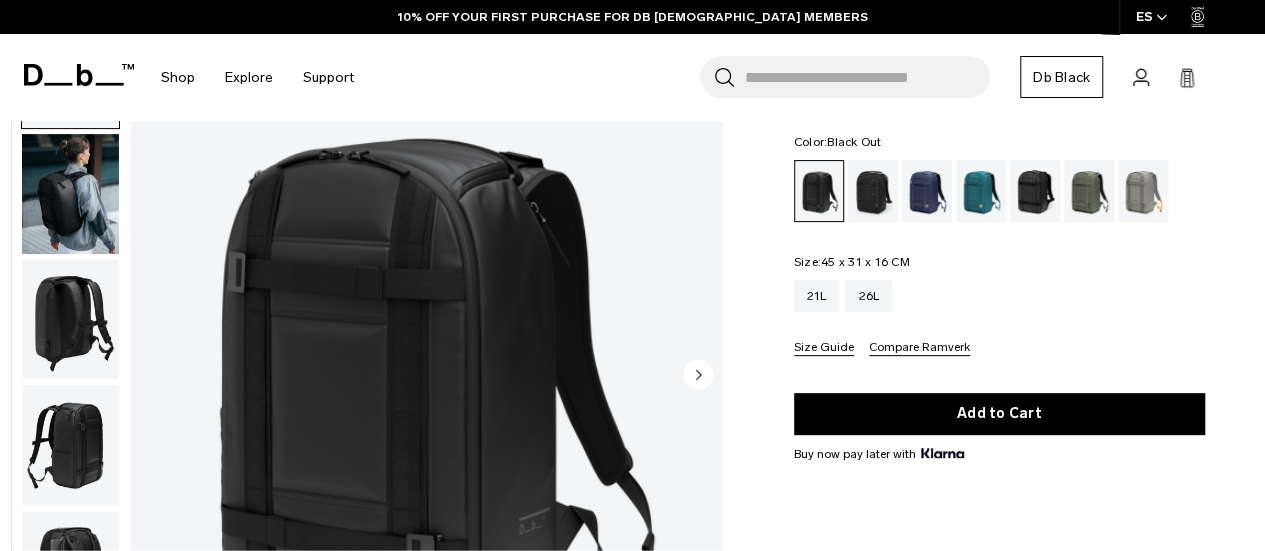 click at bounding box center [70, 194] 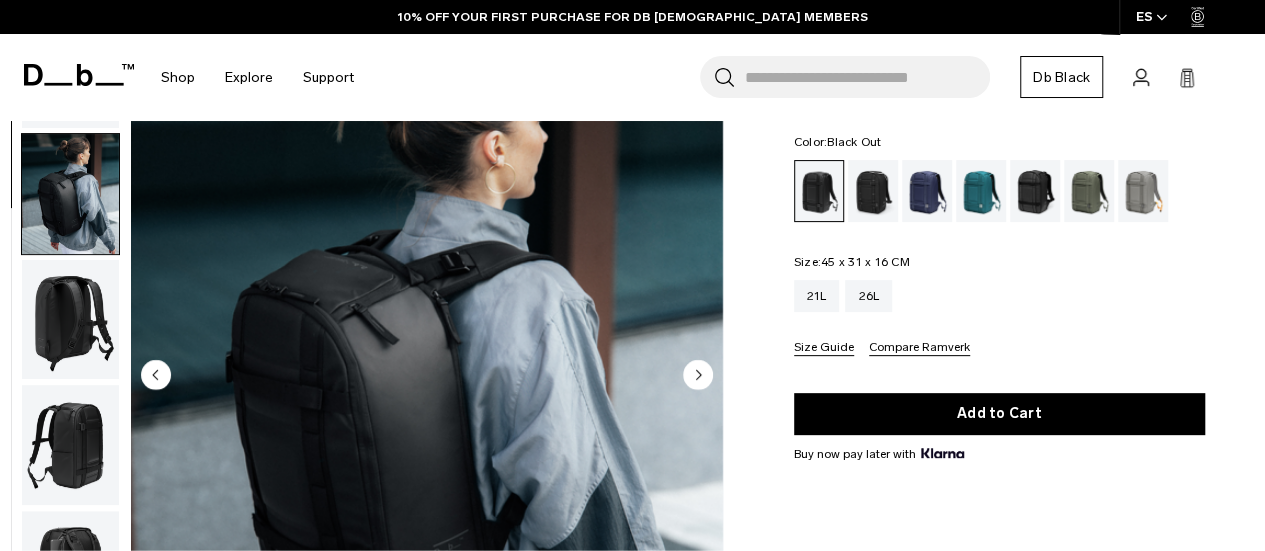 scroll, scrollTop: 126, scrollLeft: 0, axis: vertical 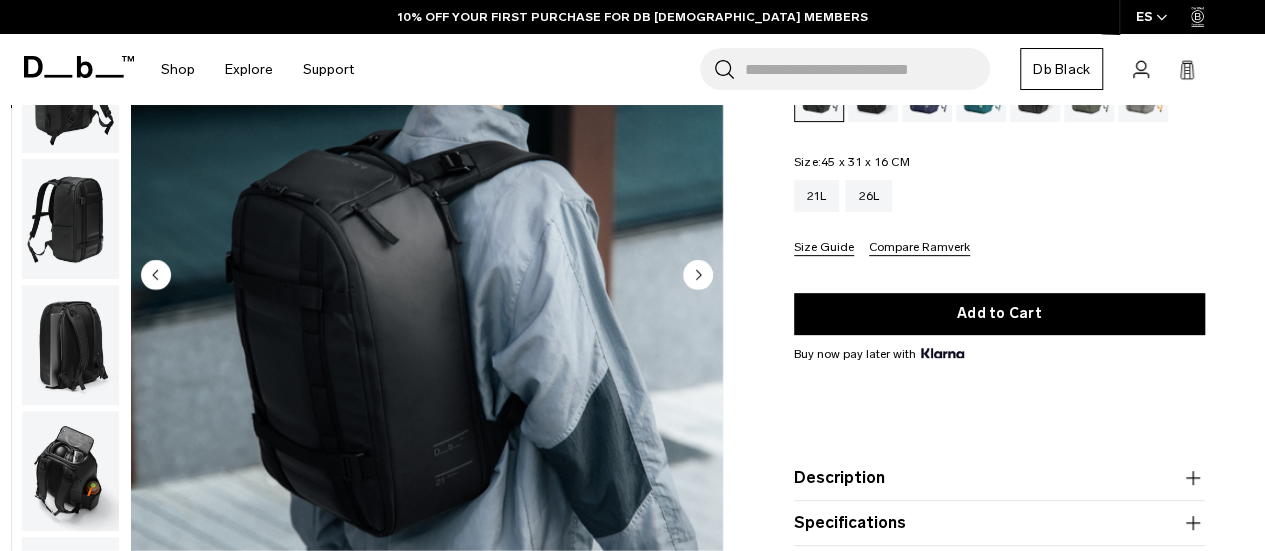 click at bounding box center [70, 345] 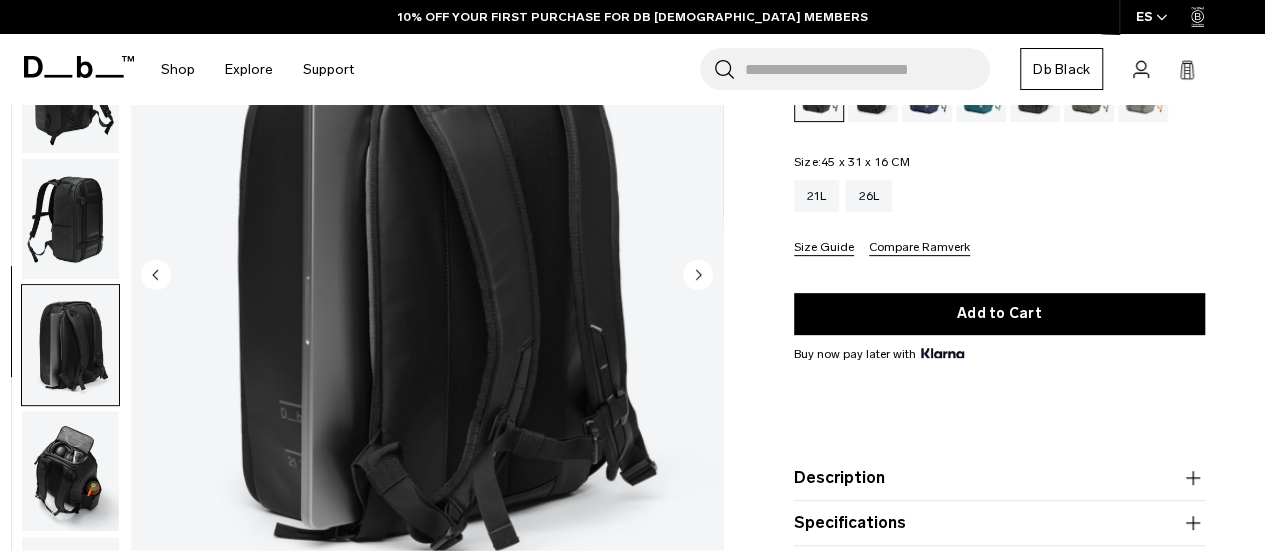 scroll, scrollTop: 264, scrollLeft: 0, axis: vertical 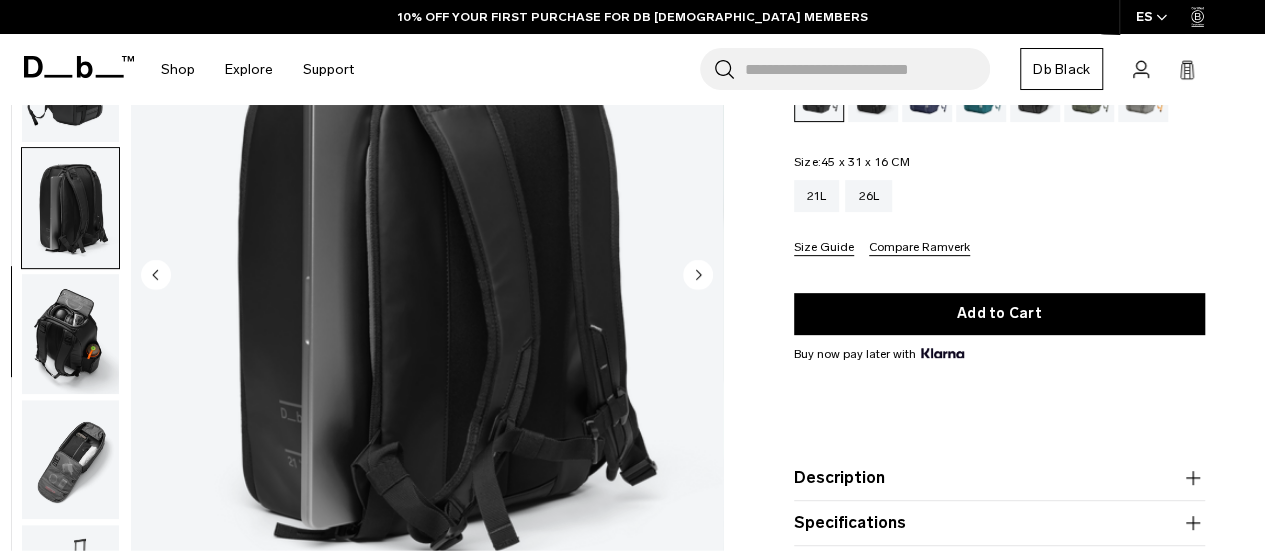 drag, startPoint x: 79, startPoint y: 458, endPoint x: 76, endPoint y: 431, distance: 27.166155 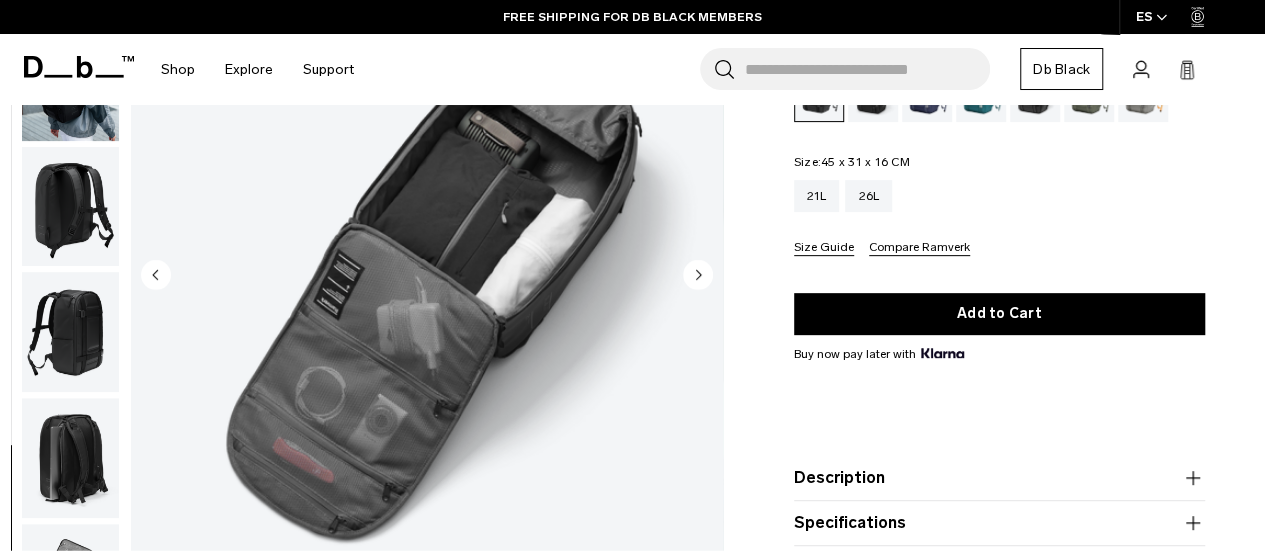 scroll, scrollTop: 0, scrollLeft: 0, axis: both 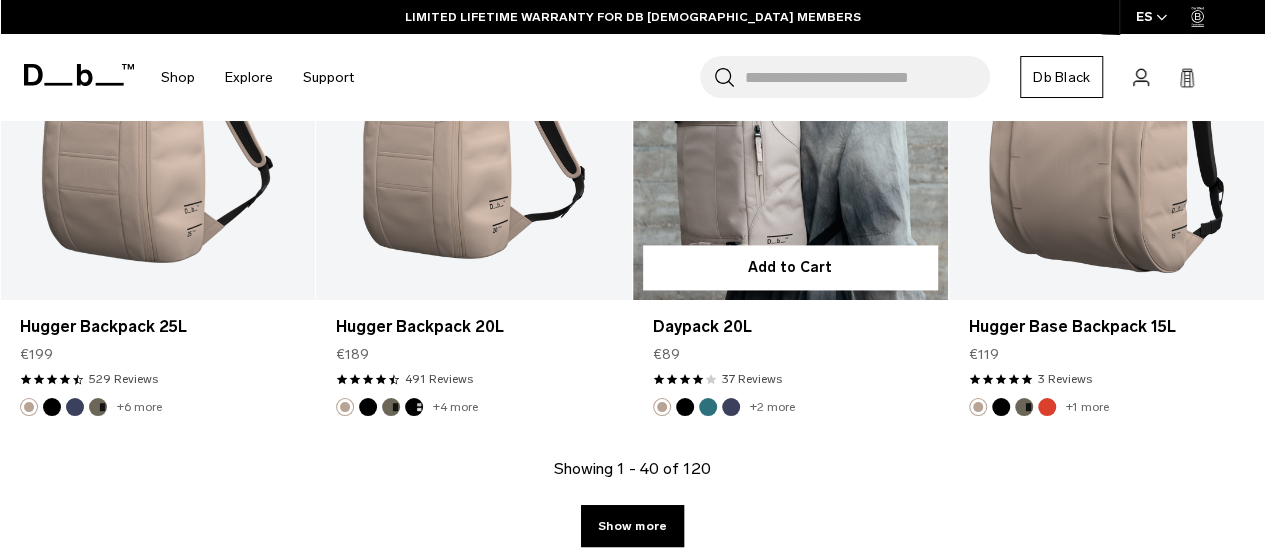 click at bounding box center [685, 407] 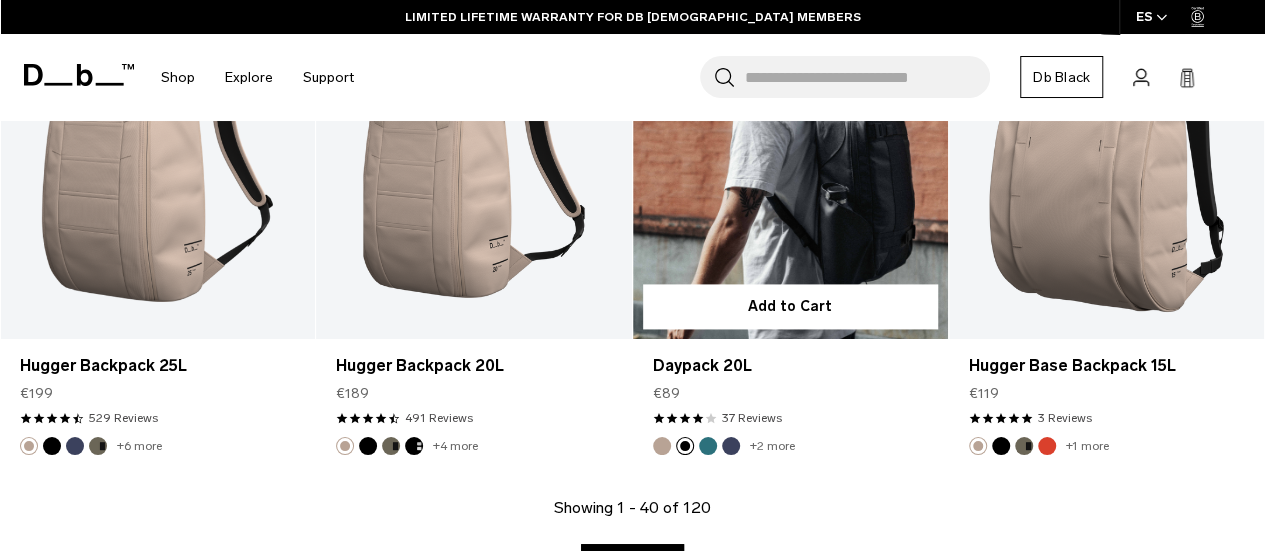 scroll, scrollTop: 5027, scrollLeft: 0, axis: vertical 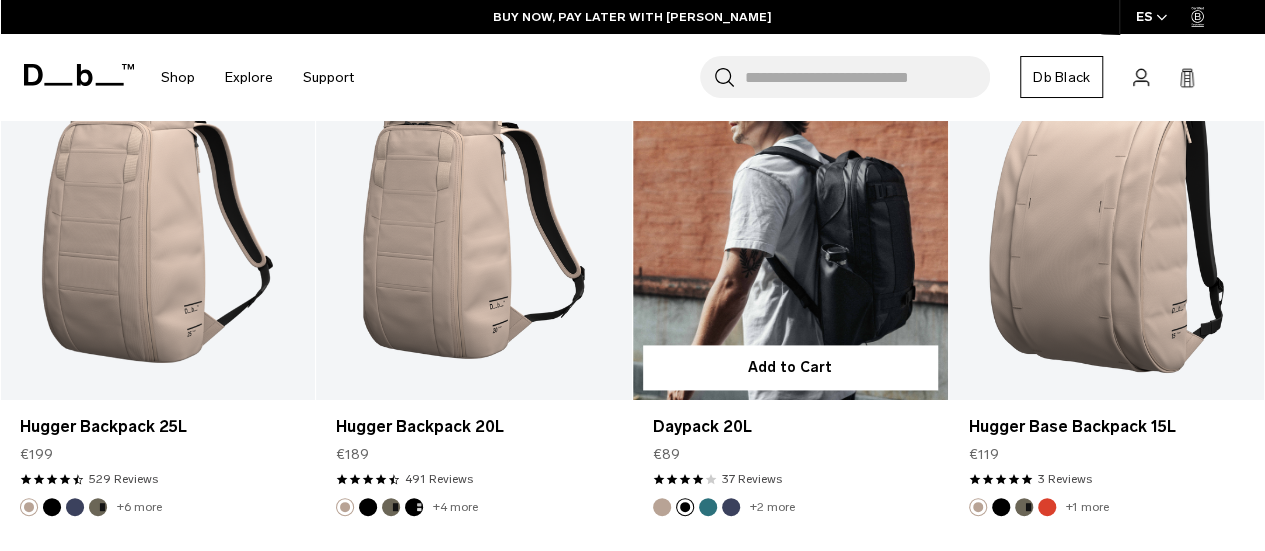 click at bounding box center (790, 225) 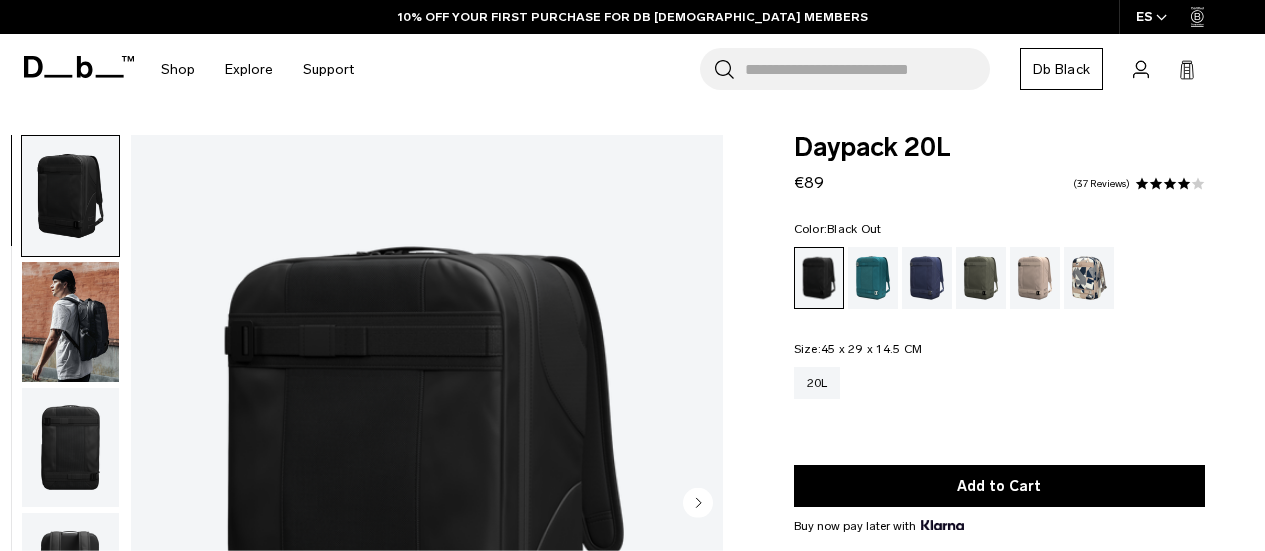 scroll, scrollTop: 0, scrollLeft: 0, axis: both 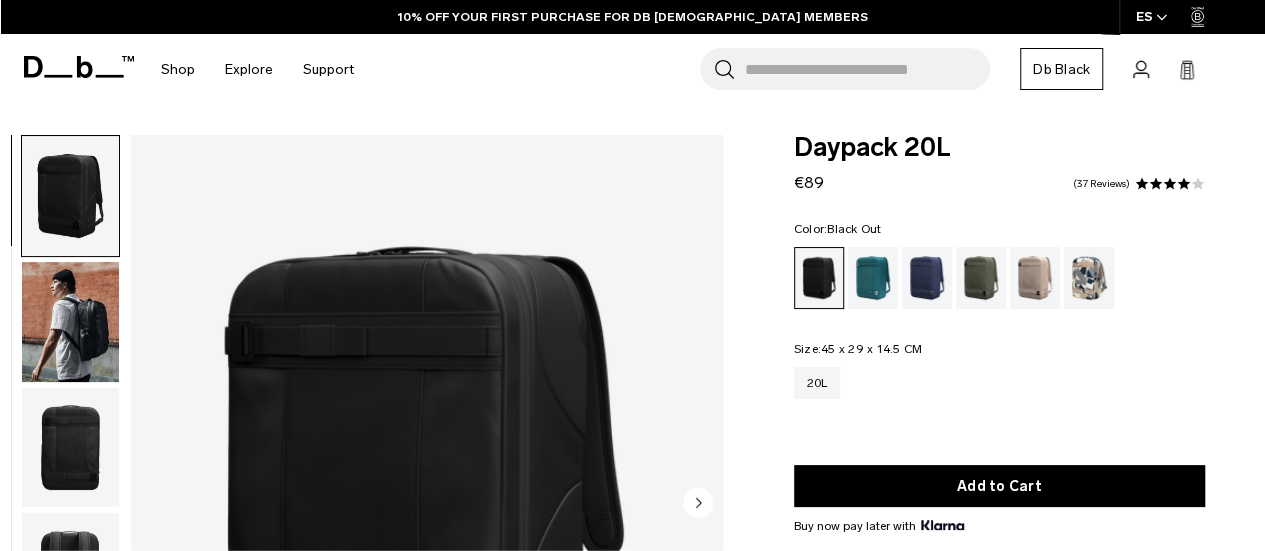 click at bounding box center (70, 322) 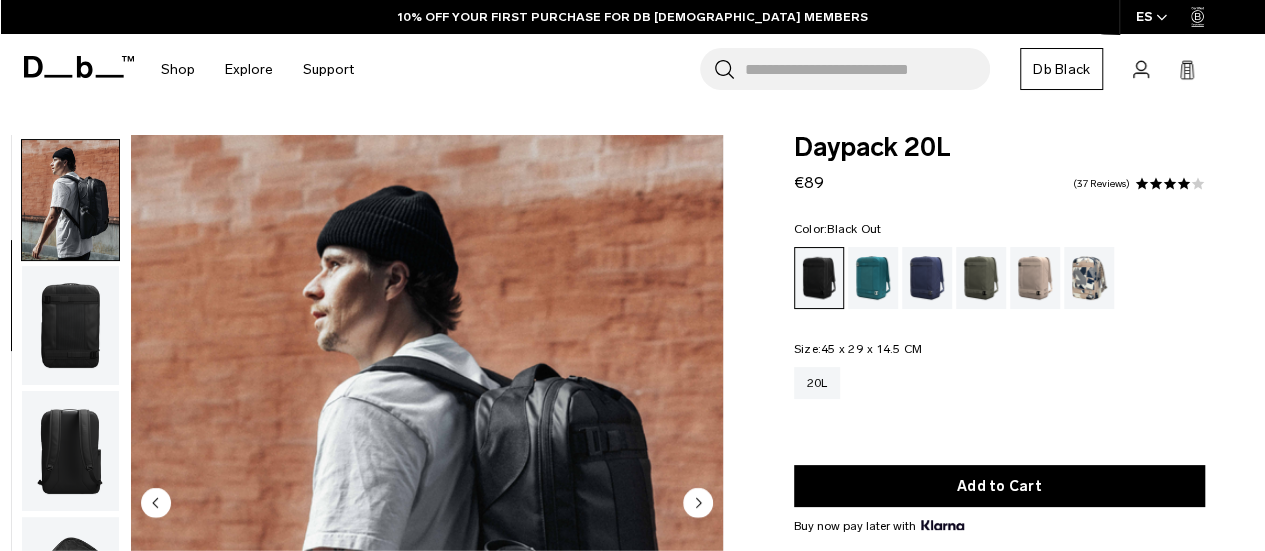scroll, scrollTop: 126, scrollLeft: 0, axis: vertical 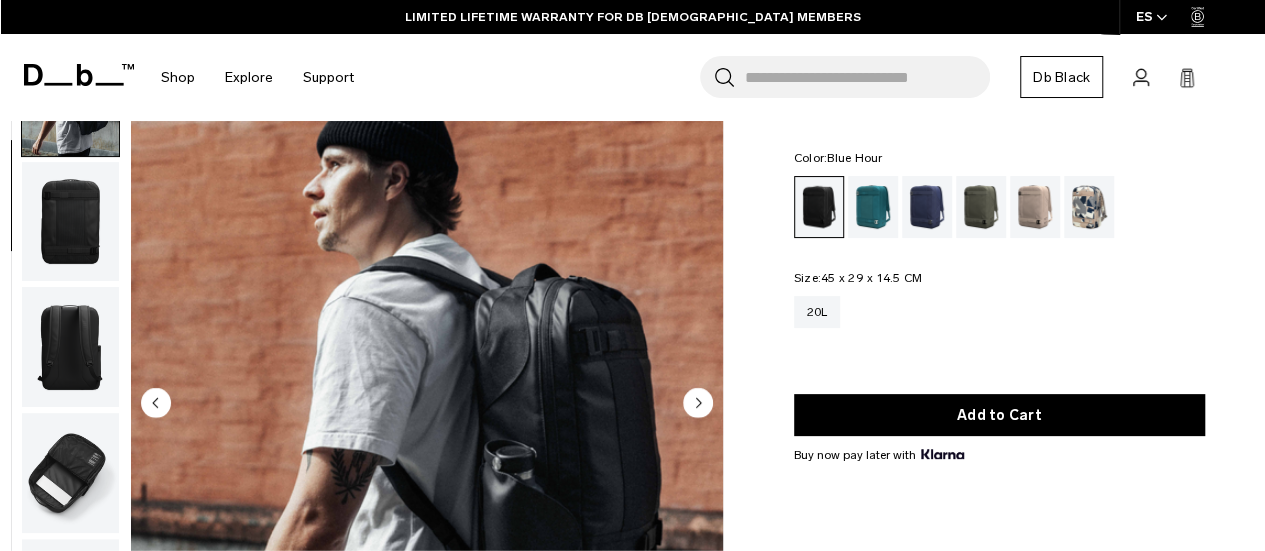 click at bounding box center [927, 207] 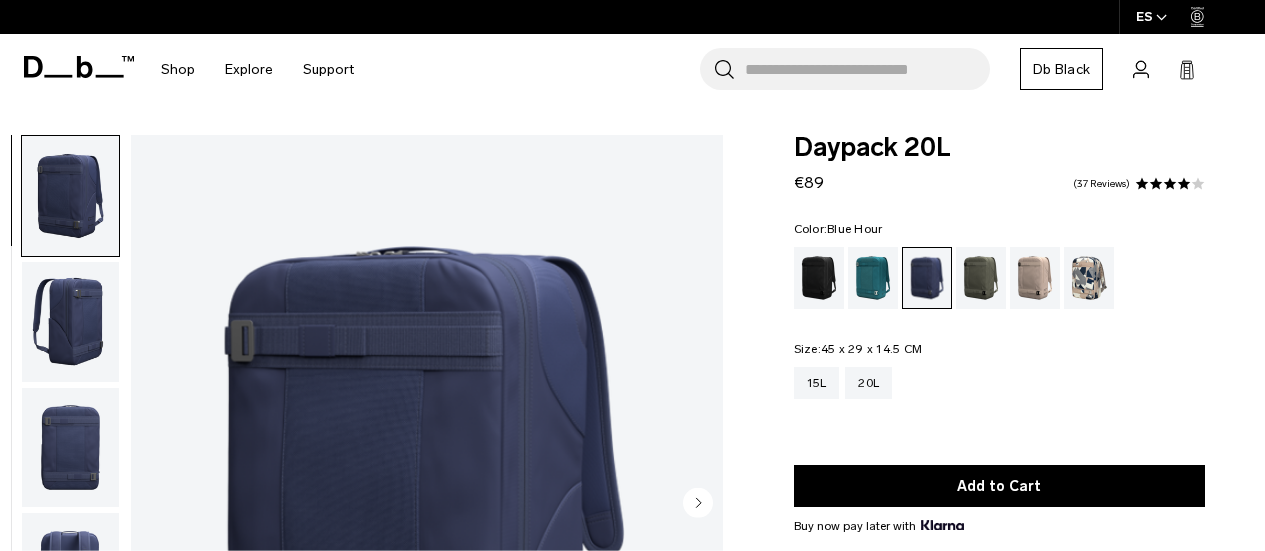 scroll, scrollTop: 0, scrollLeft: 0, axis: both 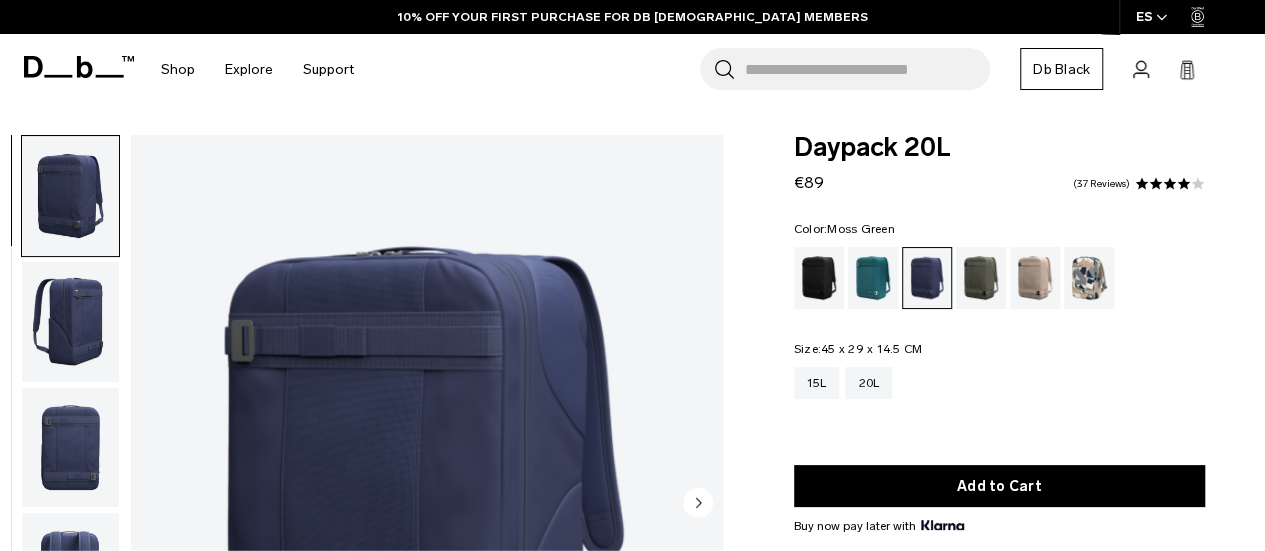 click at bounding box center [981, 278] 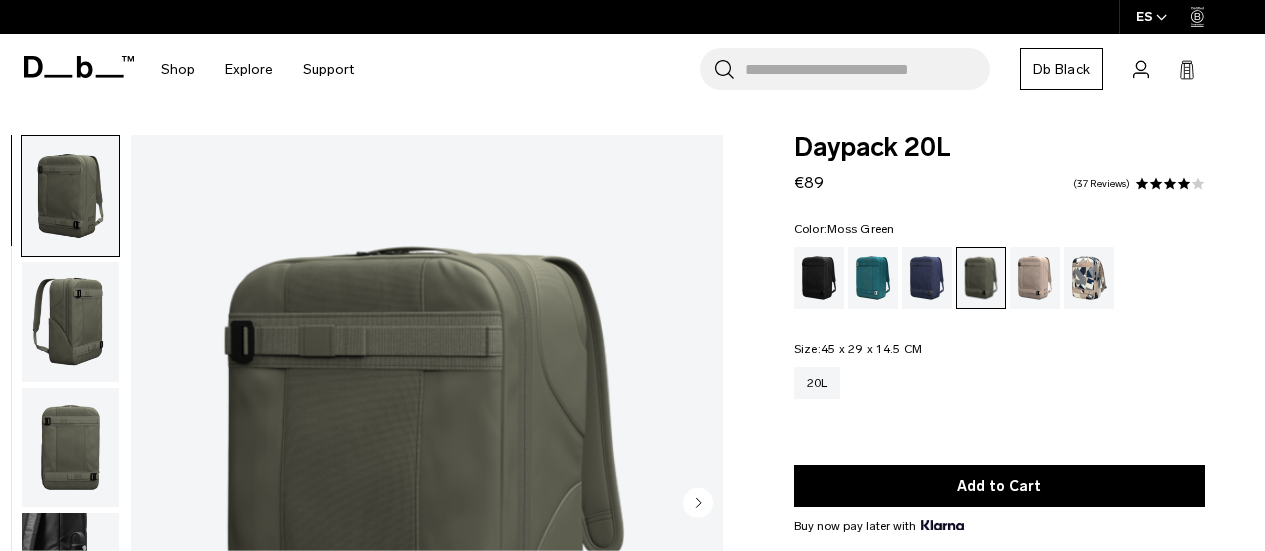scroll, scrollTop: 0, scrollLeft: 0, axis: both 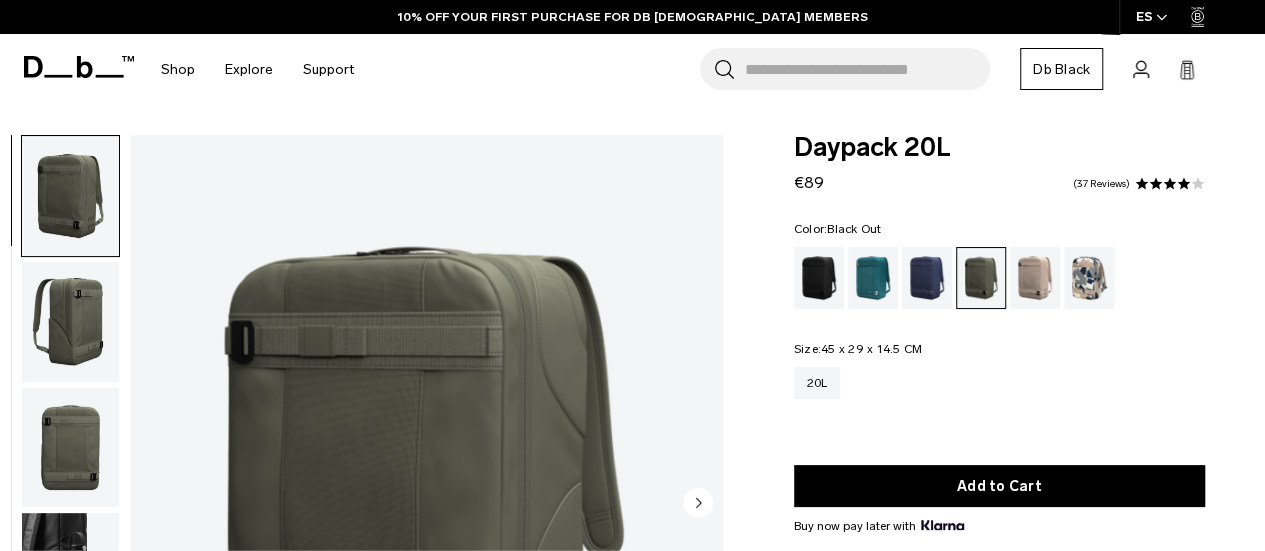 click at bounding box center [819, 278] 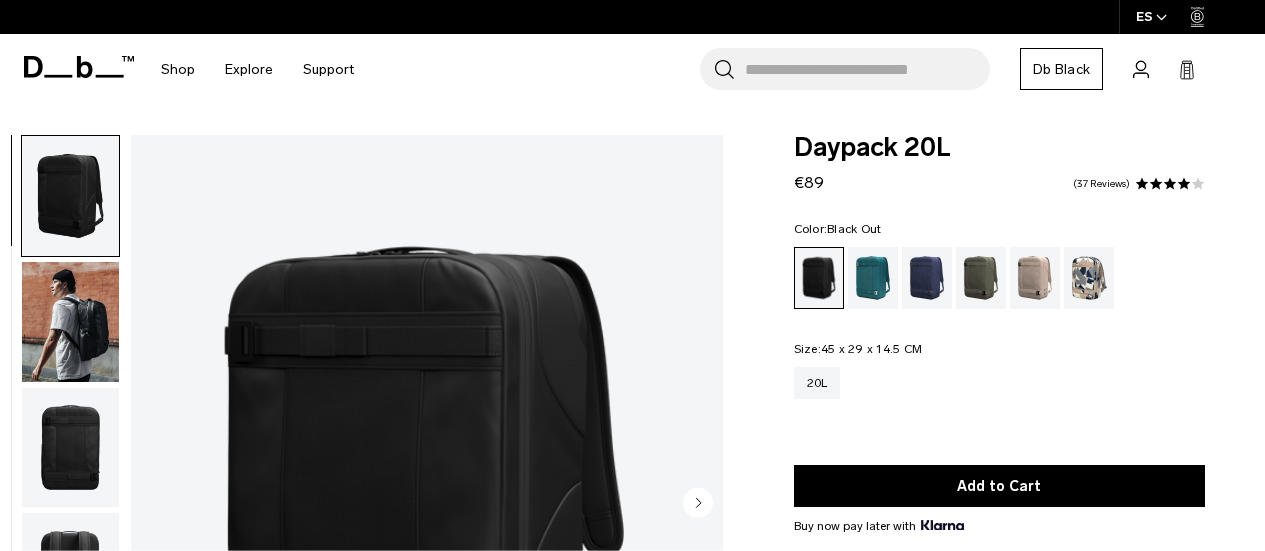 scroll, scrollTop: 0, scrollLeft: 0, axis: both 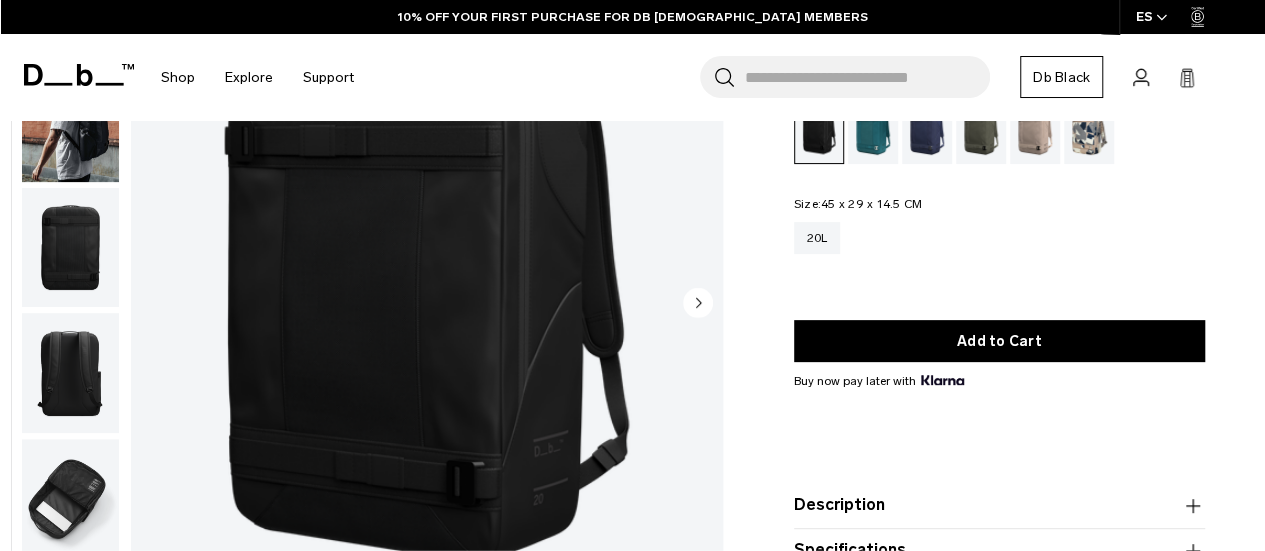 click at bounding box center (70, 373) 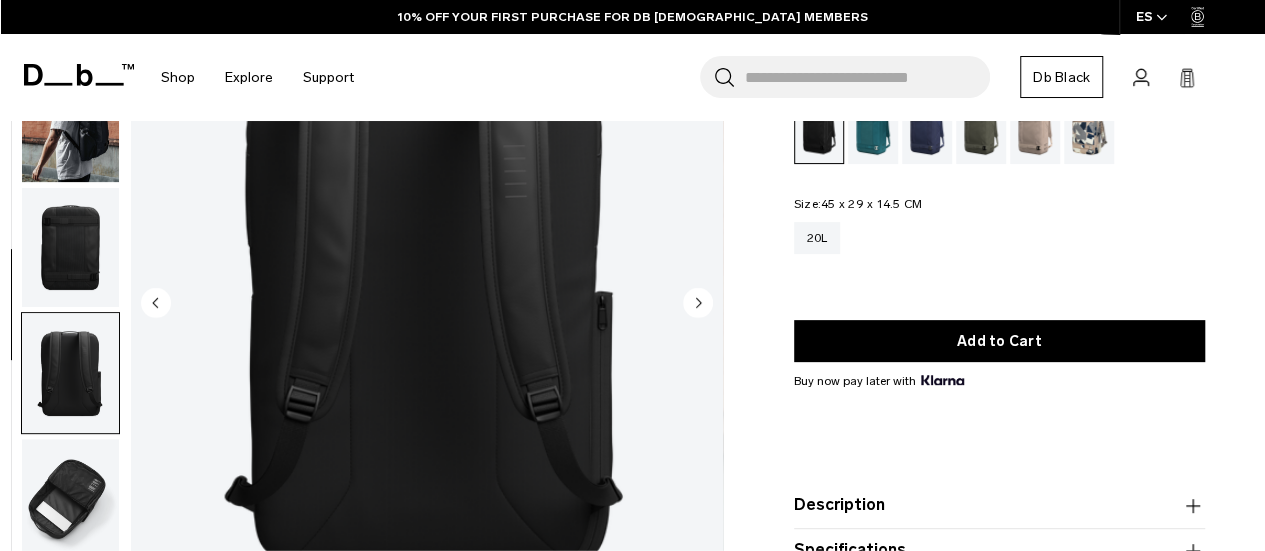 scroll, scrollTop: 0, scrollLeft: 0, axis: both 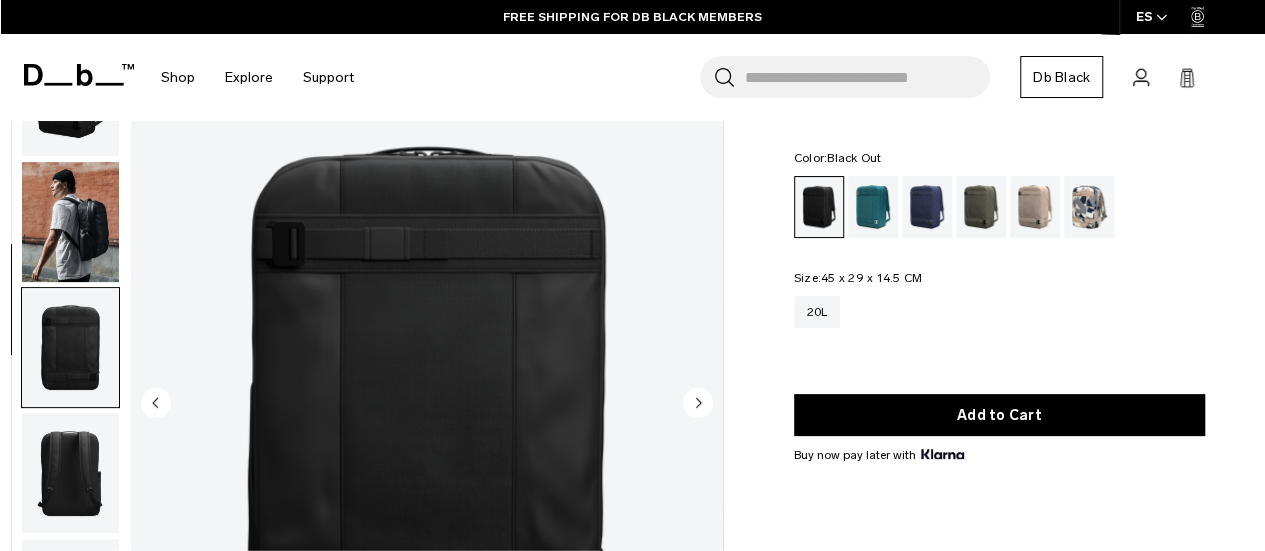 click at bounding box center (70, 222) 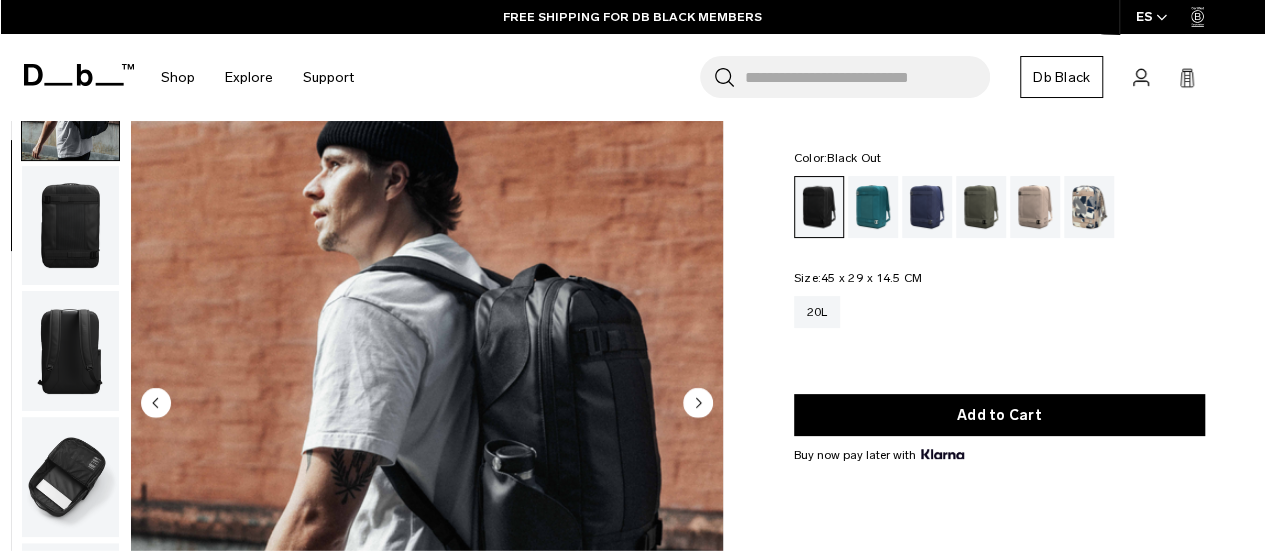 scroll, scrollTop: 126, scrollLeft: 0, axis: vertical 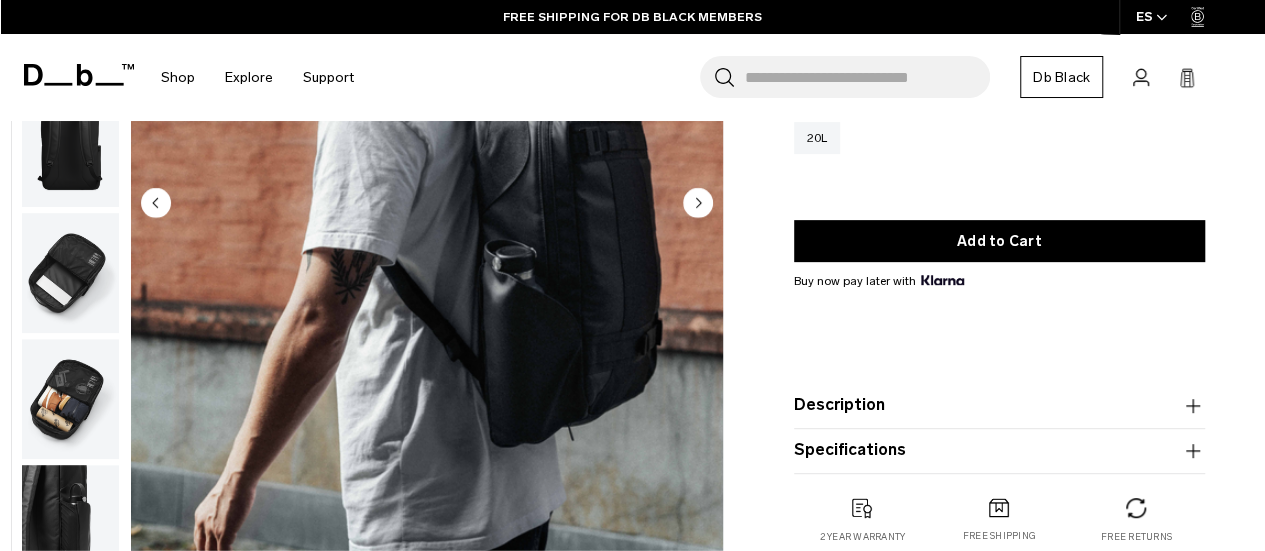 click 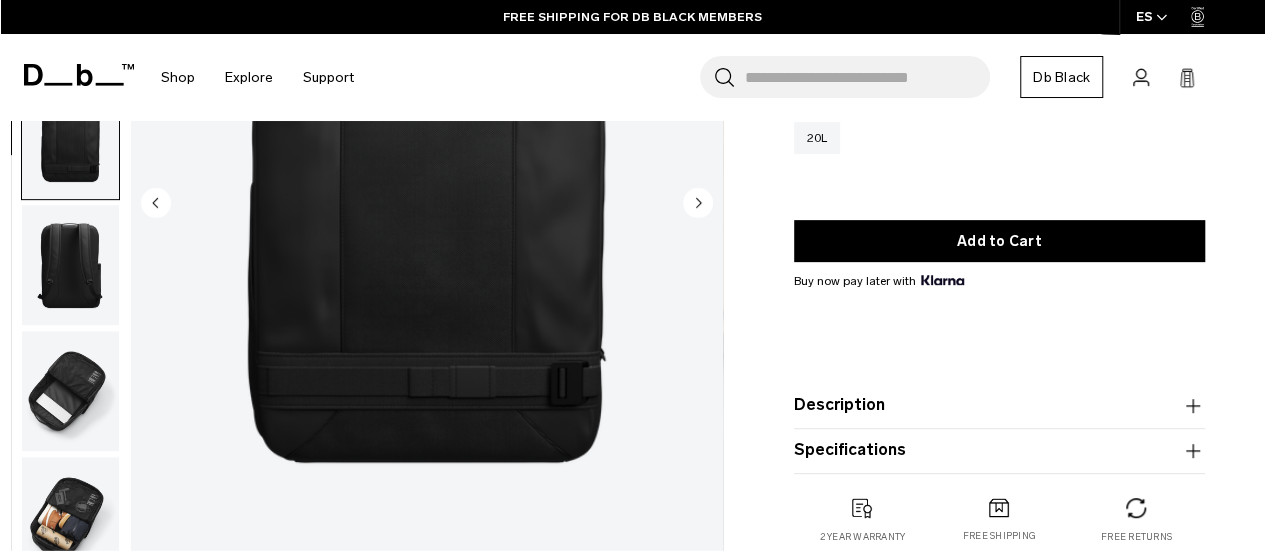 scroll, scrollTop: 0, scrollLeft: 0, axis: both 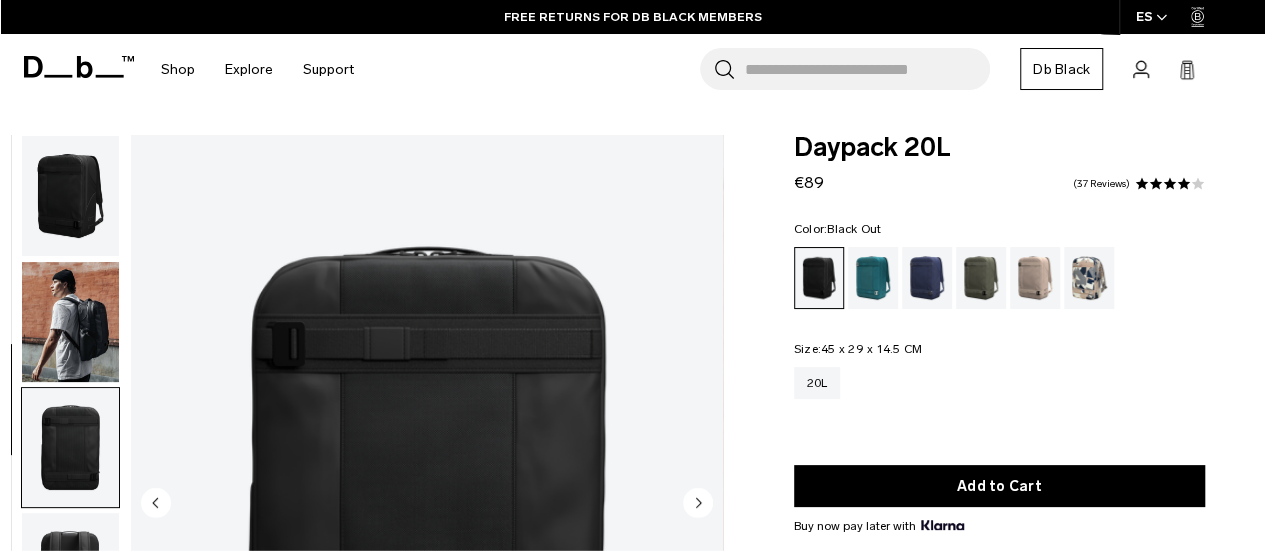 click at bounding box center (70, 322) 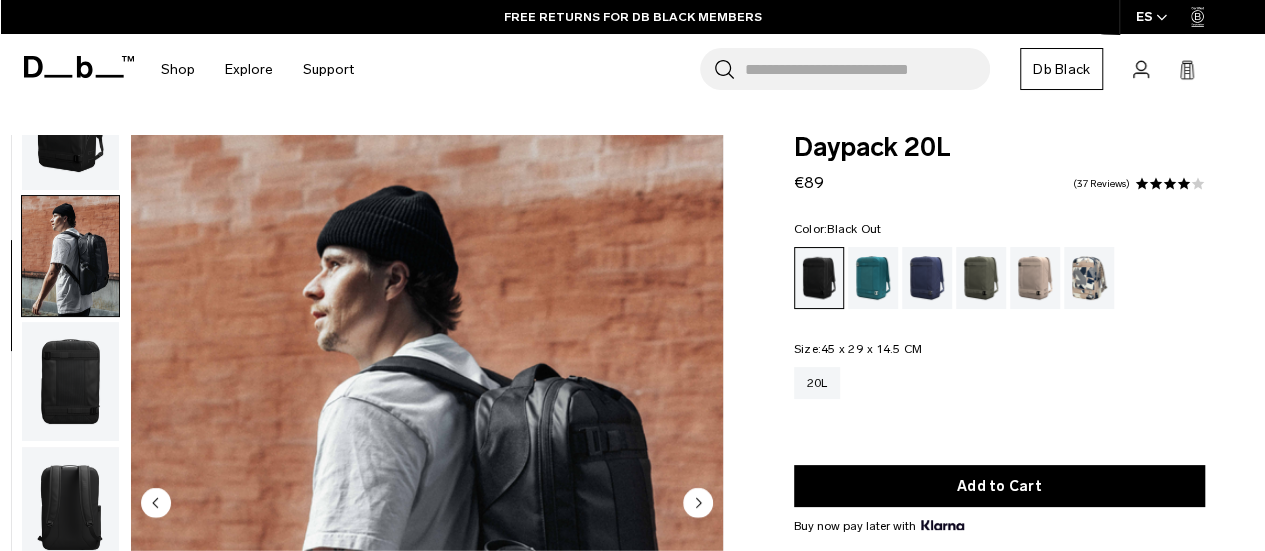 scroll, scrollTop: 126, scrollLeft: 0, axis: vertical 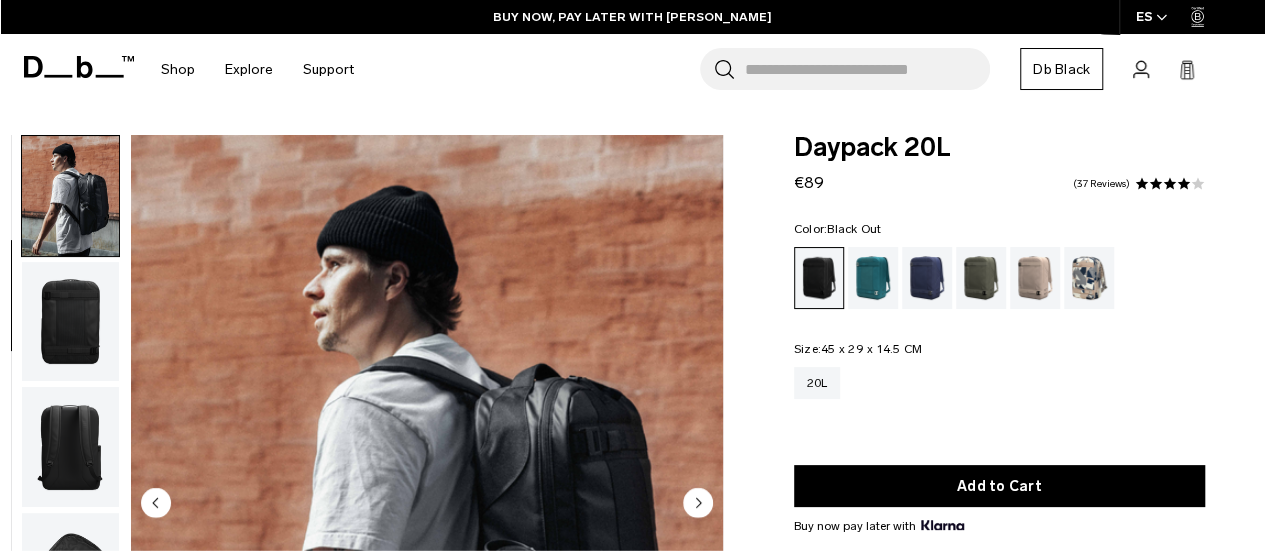 click at bounding box center (70, 322) 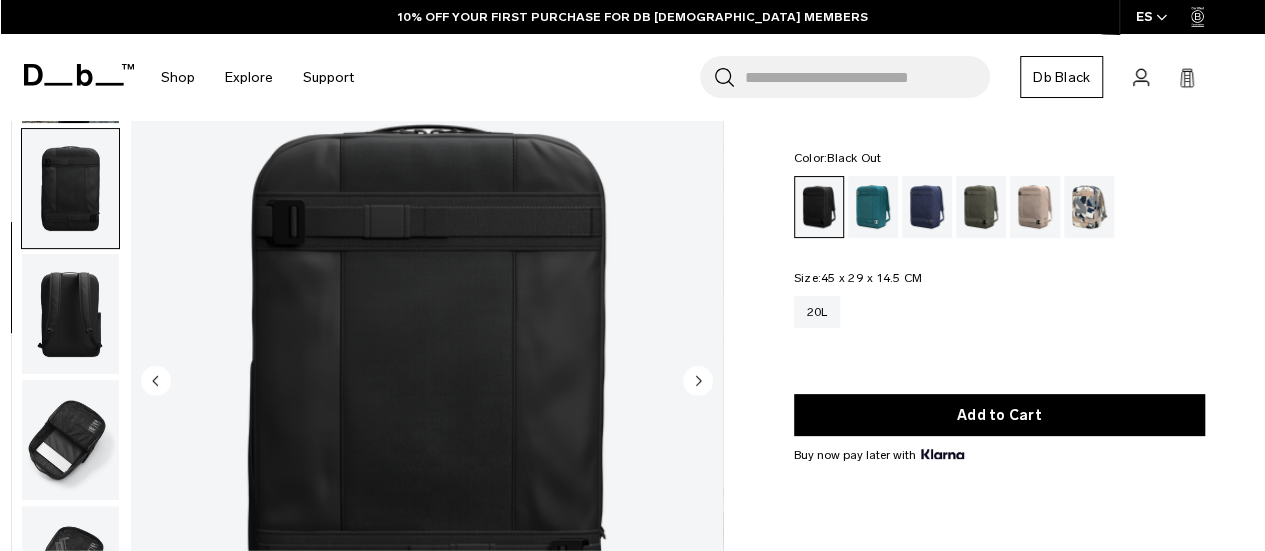 scroll, scrollTop: 0, scrollLeft: 0, axis: both 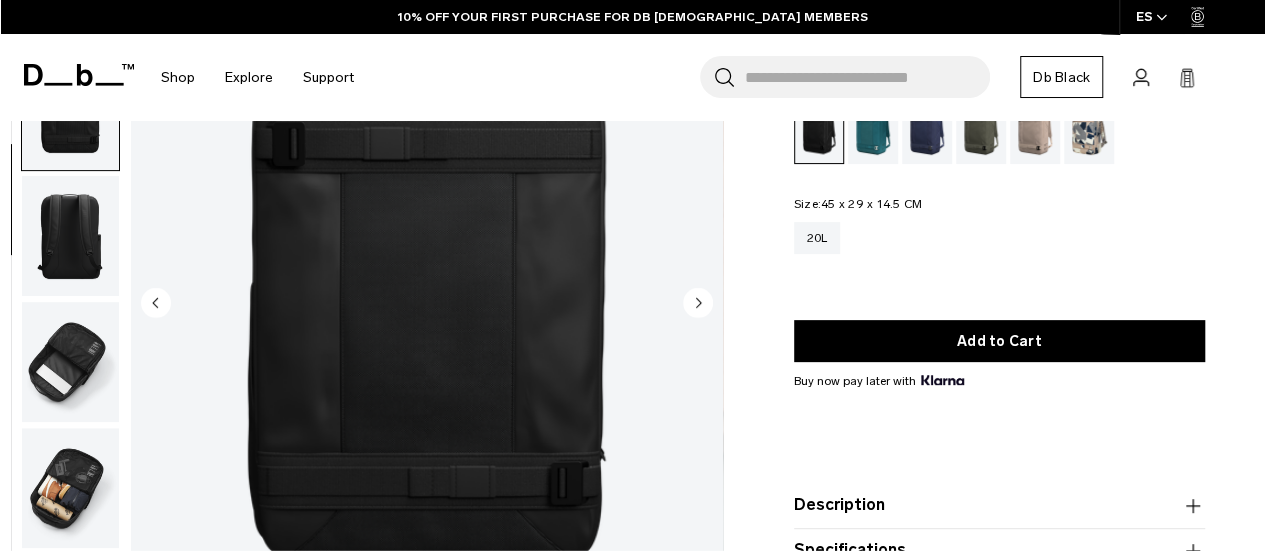 click at bounding box center [70, 362] 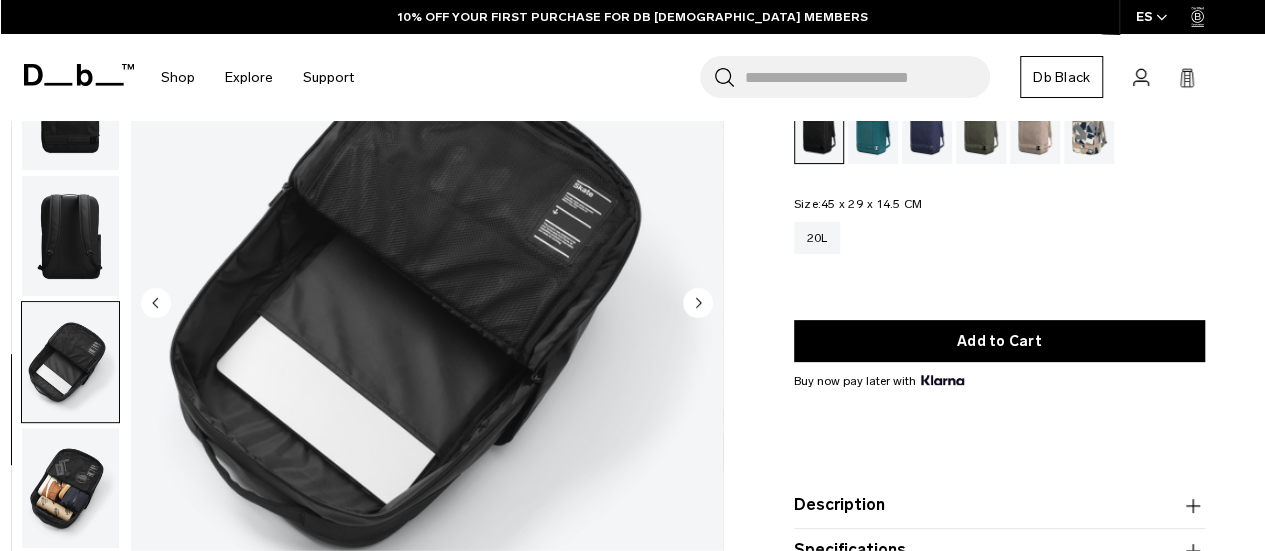 click at bounding box center [70, 488] 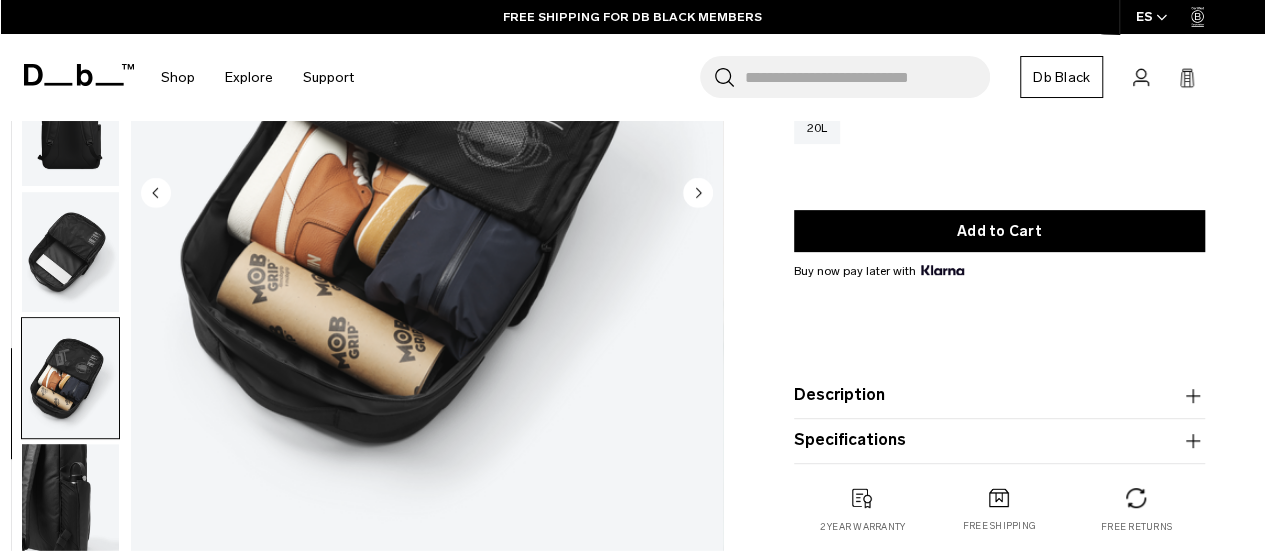 scroll, scrollTop: 500, scrollLeft: 0, axis: vertical 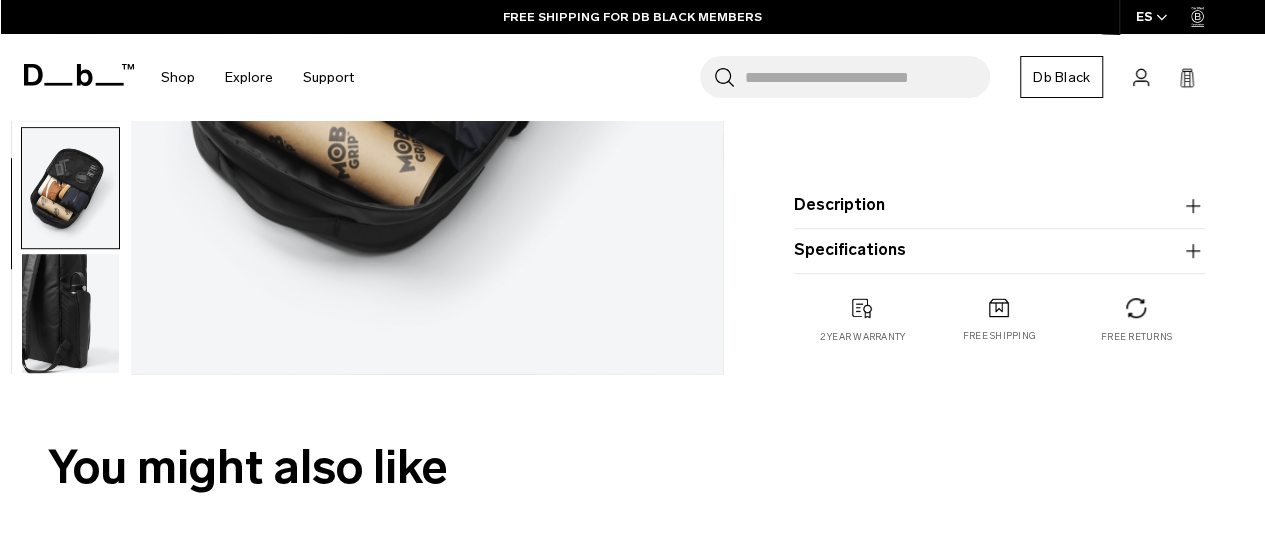click at bounding box center [70, 314] 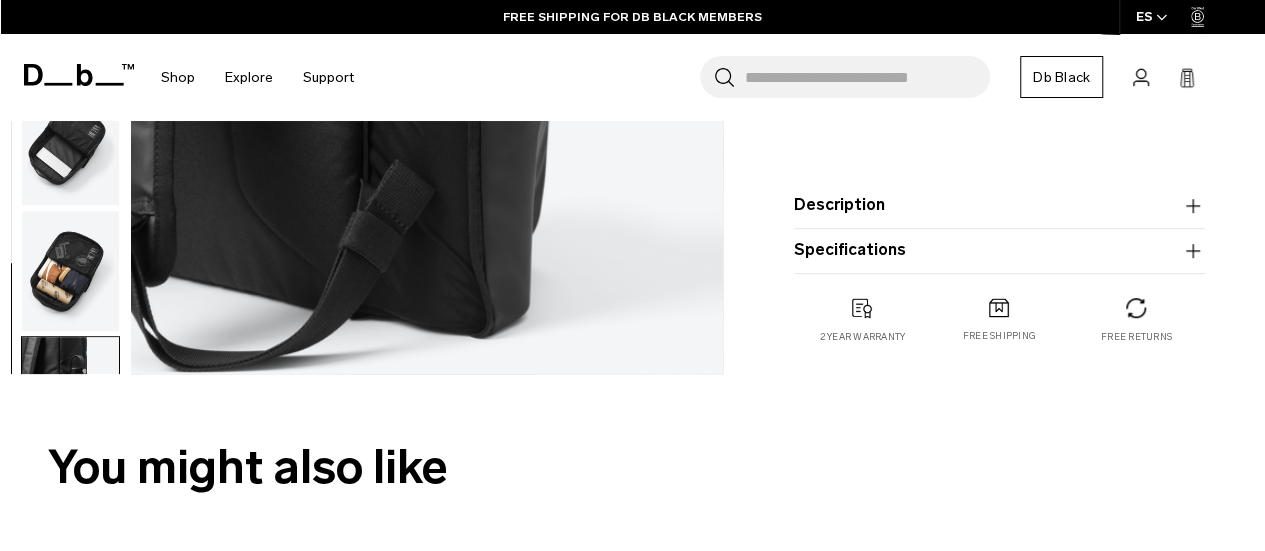 scroll, scrollTop: 0, scrollLeft: 0, axis: both 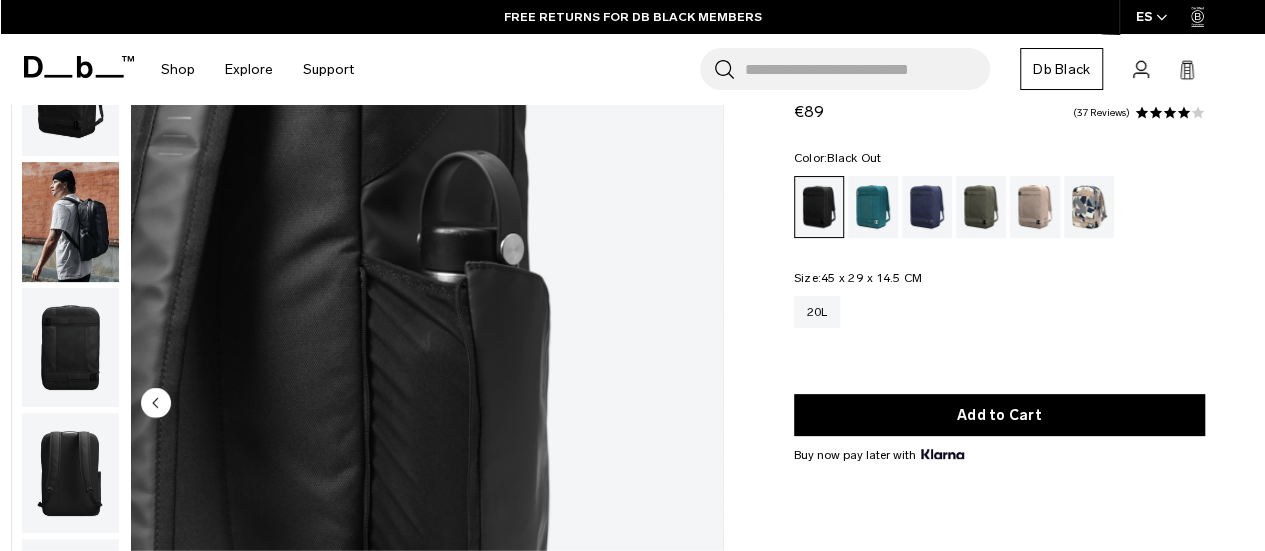 click at bounding box center [70, 348] 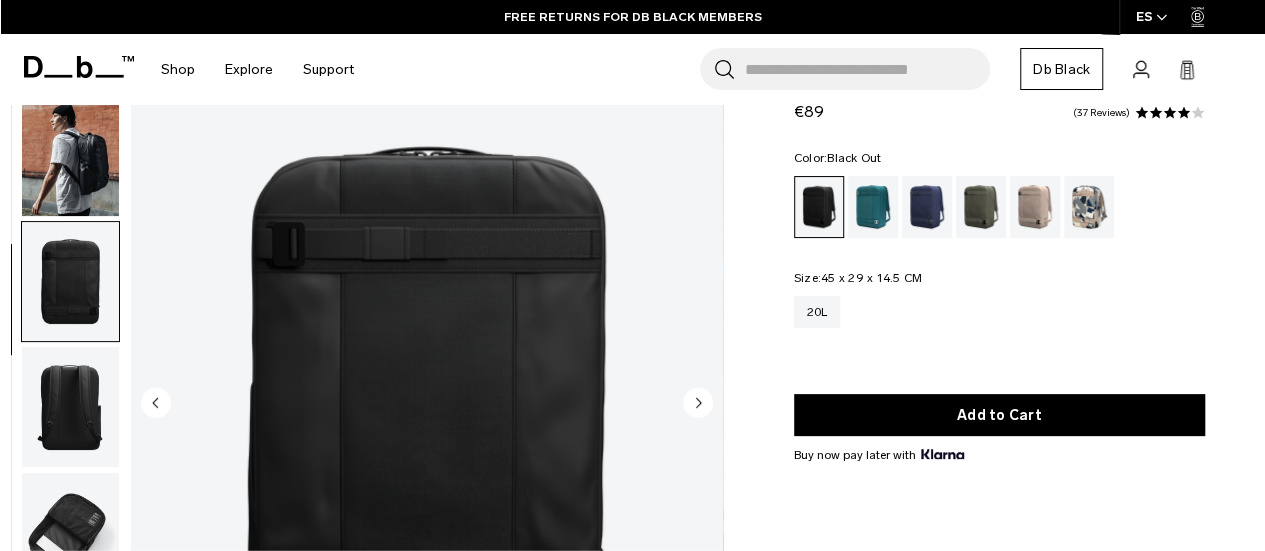 scroll, scrollTop: 138, scrollLeft: 0, axis: vertical 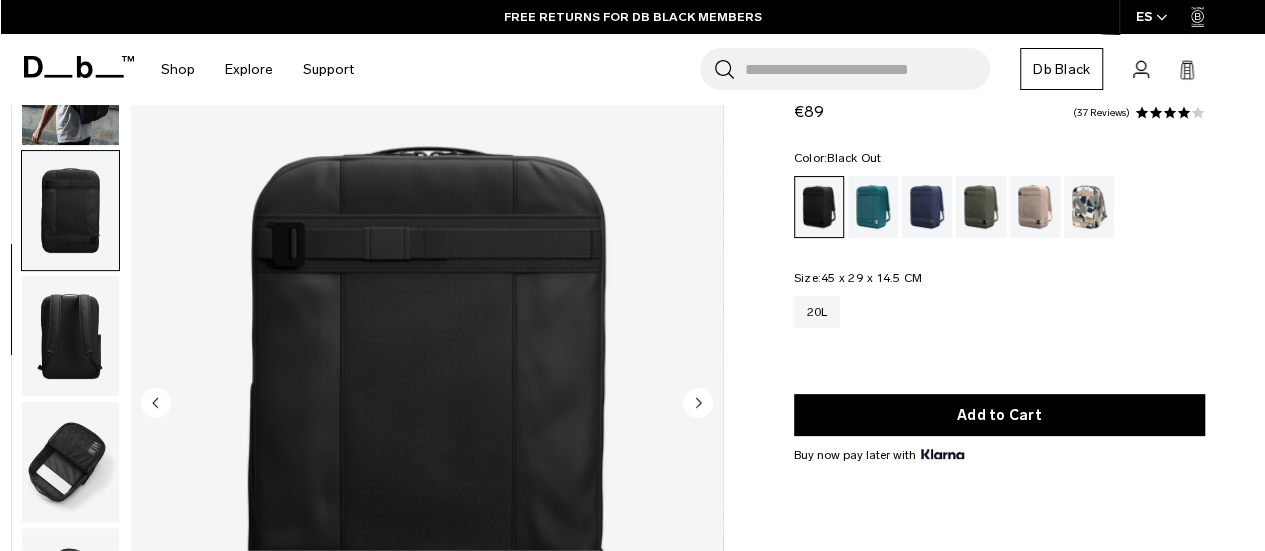 click at bounding box center (70, 336) 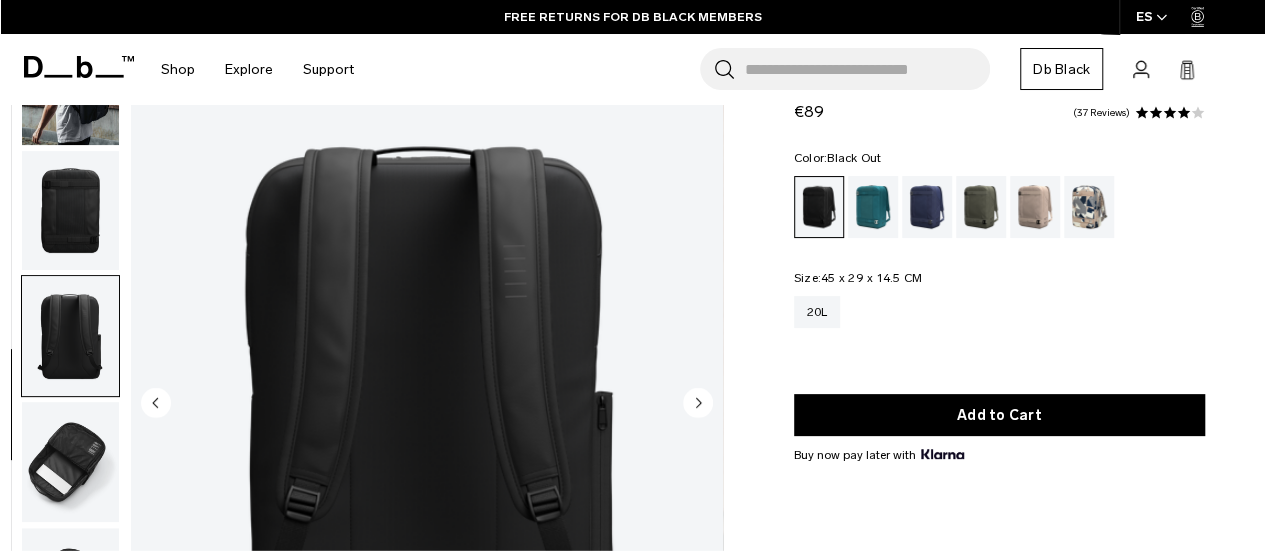 click at bounding box center [70, 462] 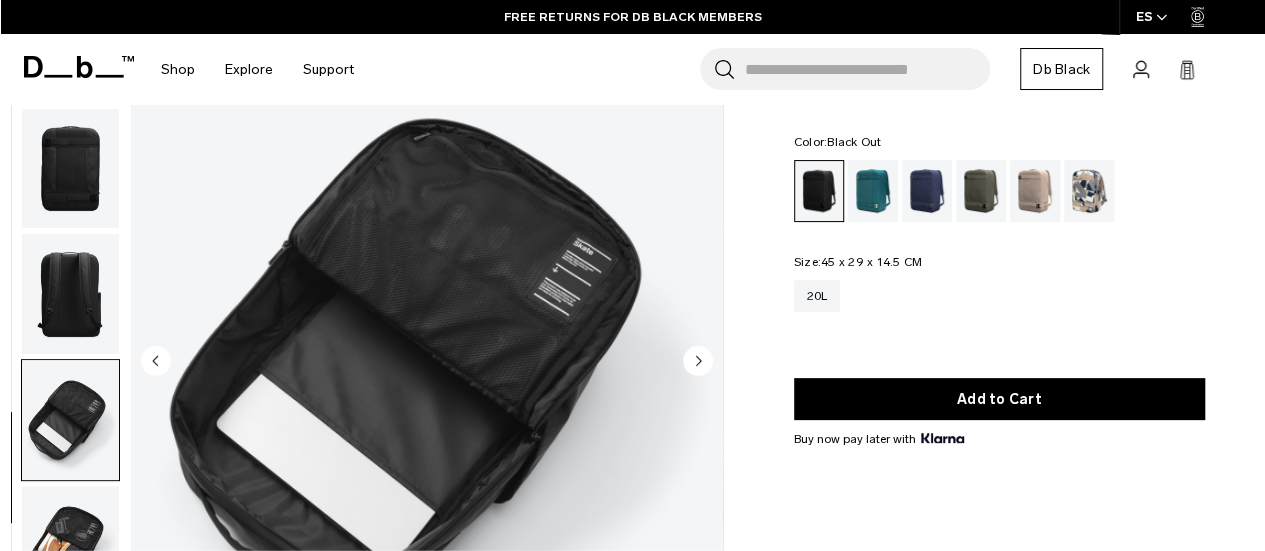 scroll, scrollTop: 144, scrollLeft: 0, axis: vertical 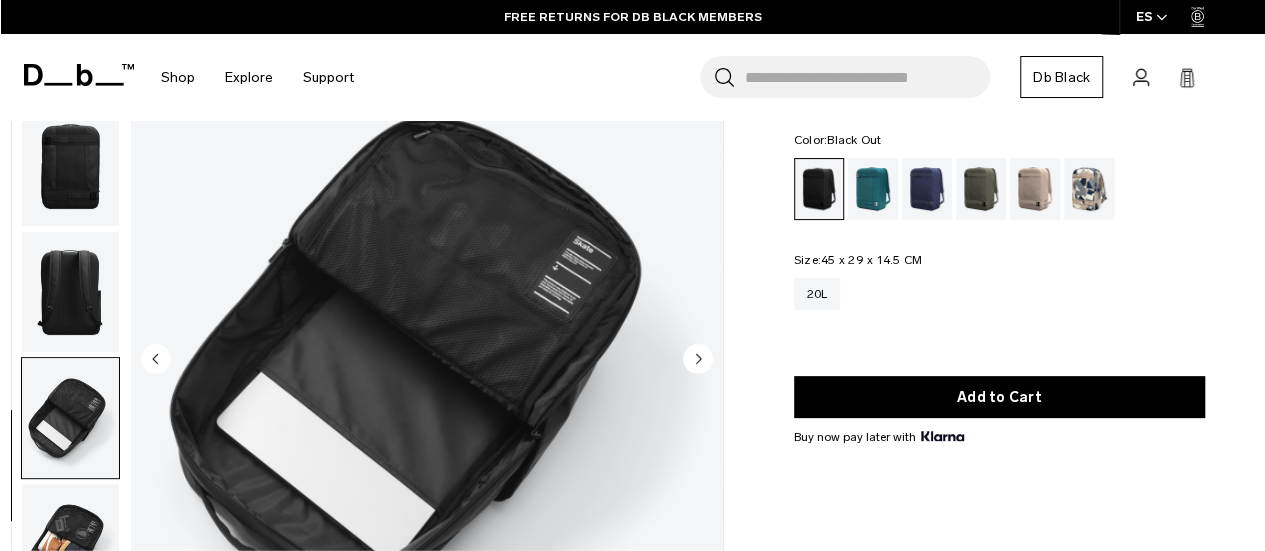 click at bounding box center [70, 292] 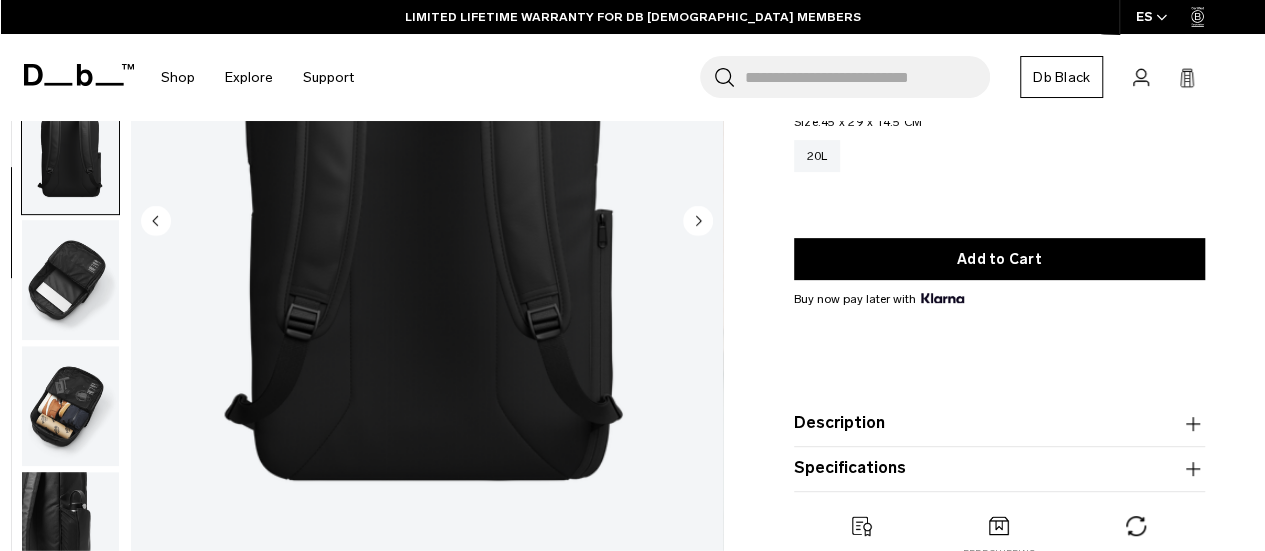 click at bounding box center [70, 406] 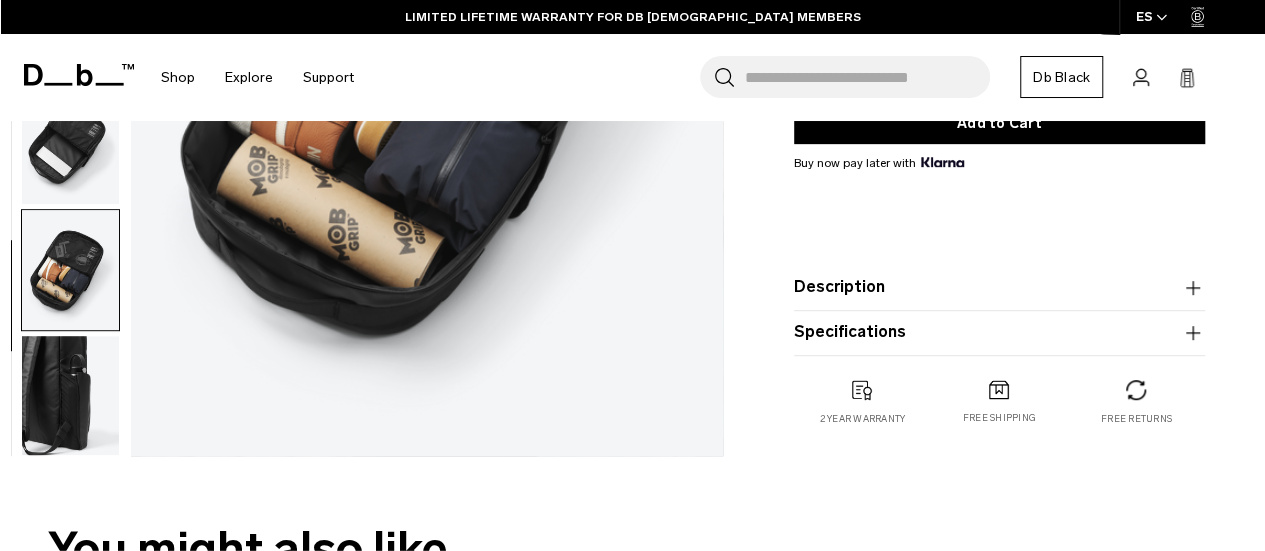 click at bounding box center [70, 396] 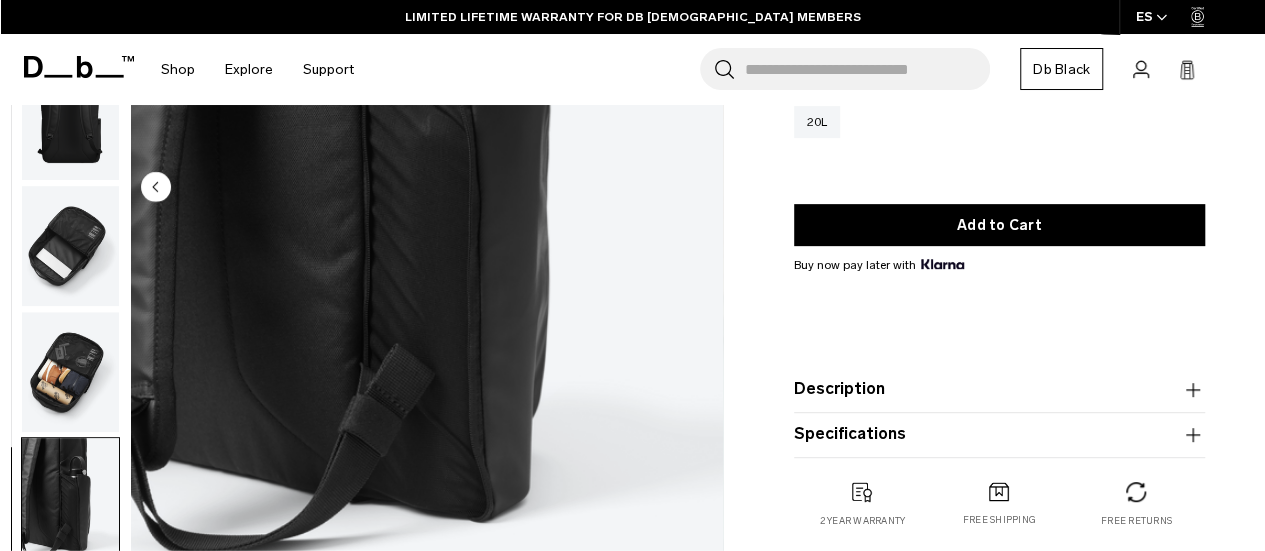 click at bounding box center [70, 372] 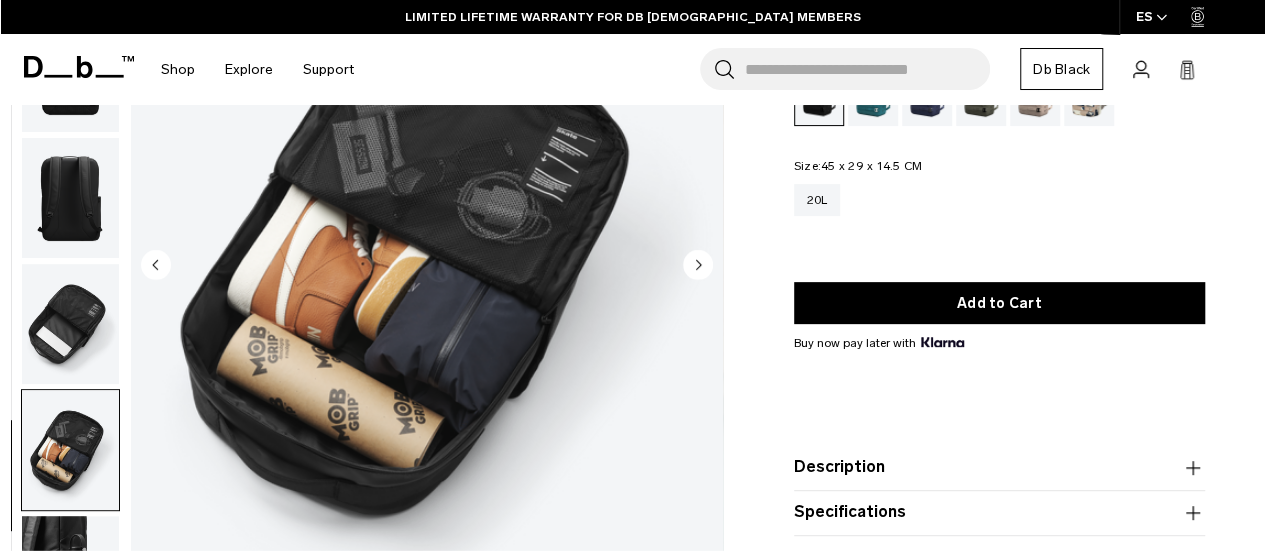scroll, scrollTop: 191, scrollLeft: 0, axis: vertical 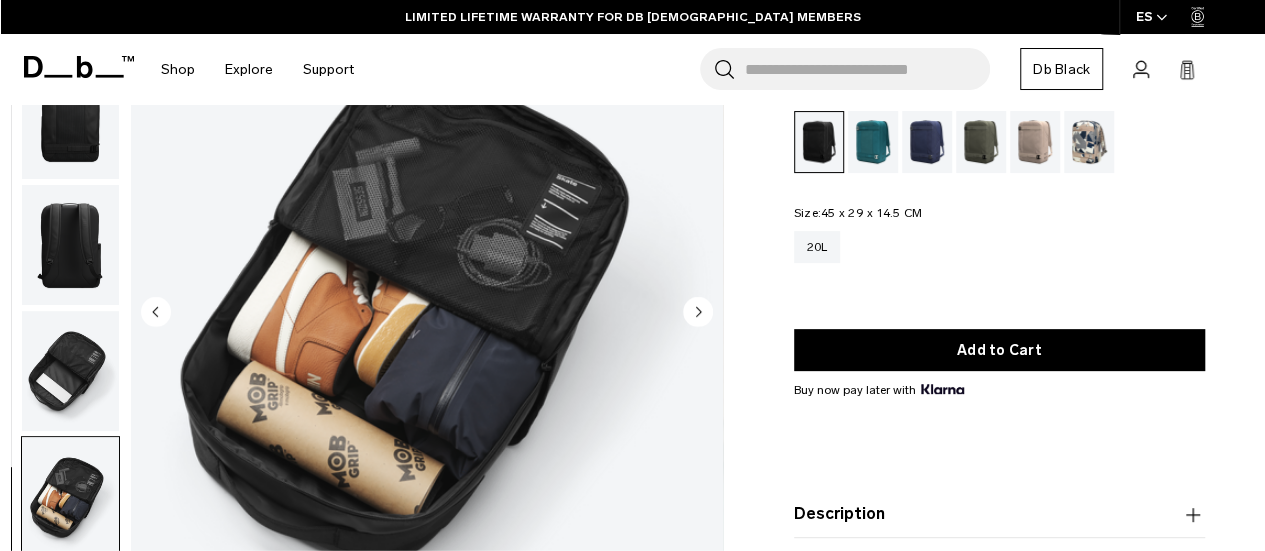 click at bounding box center (70, 371) 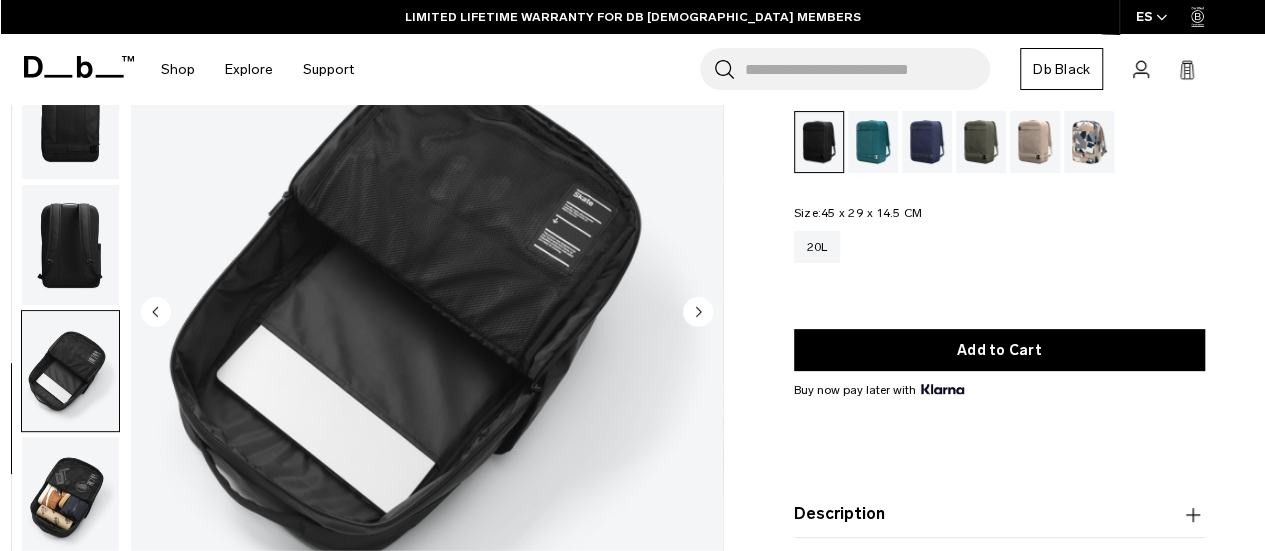 click at bounding box center [70, 497] 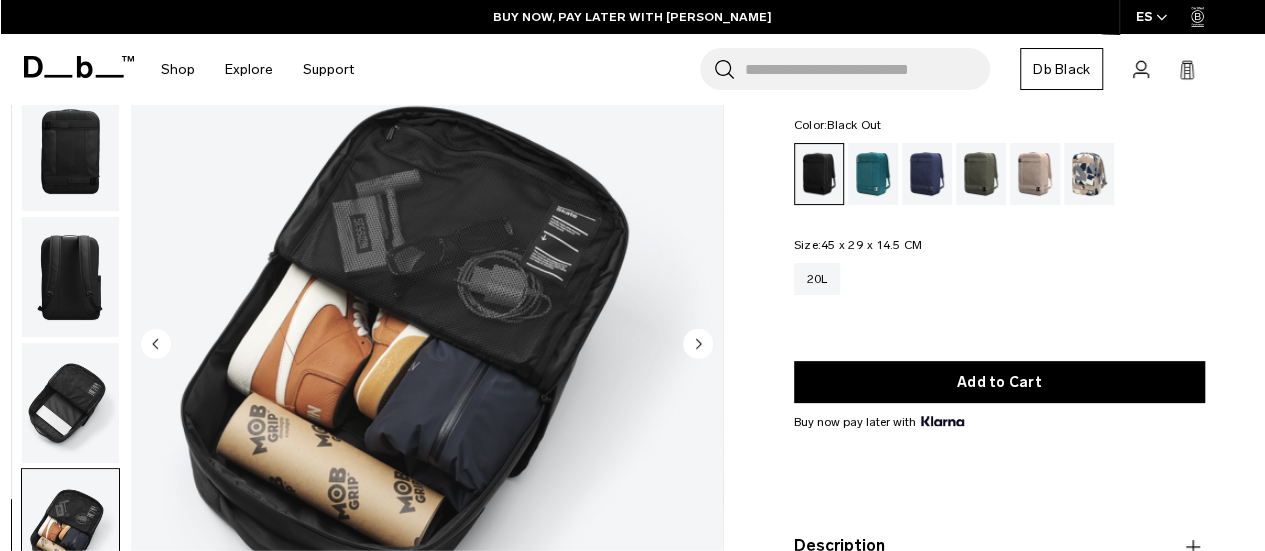 scroll, scrollTop: 162, scrollLeft: 0, axis: vertical 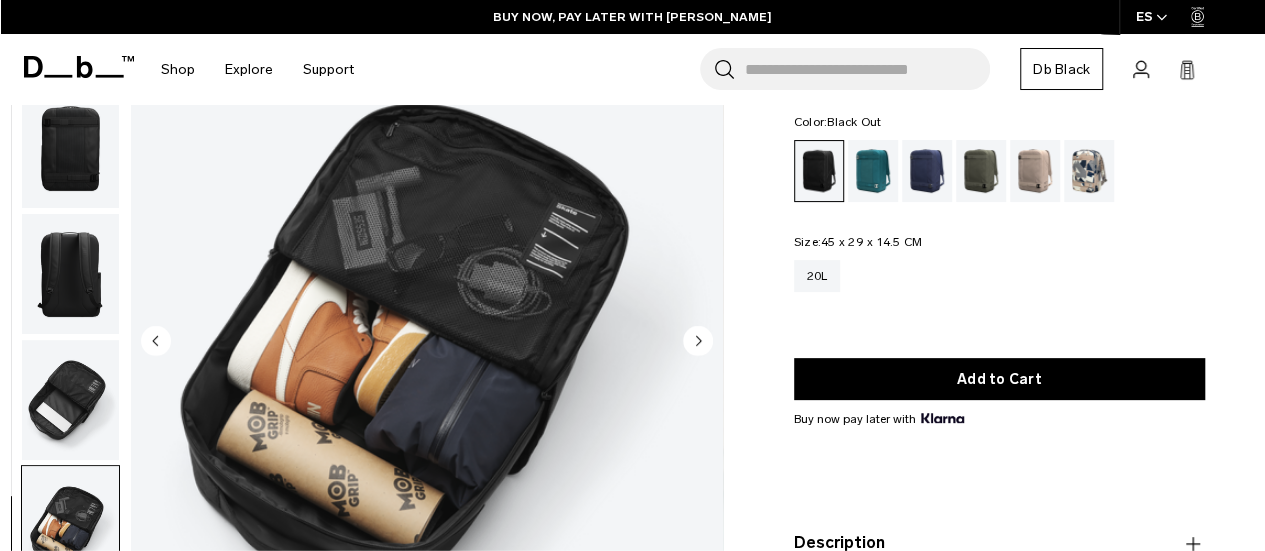 click at bounding box center [70, 274] 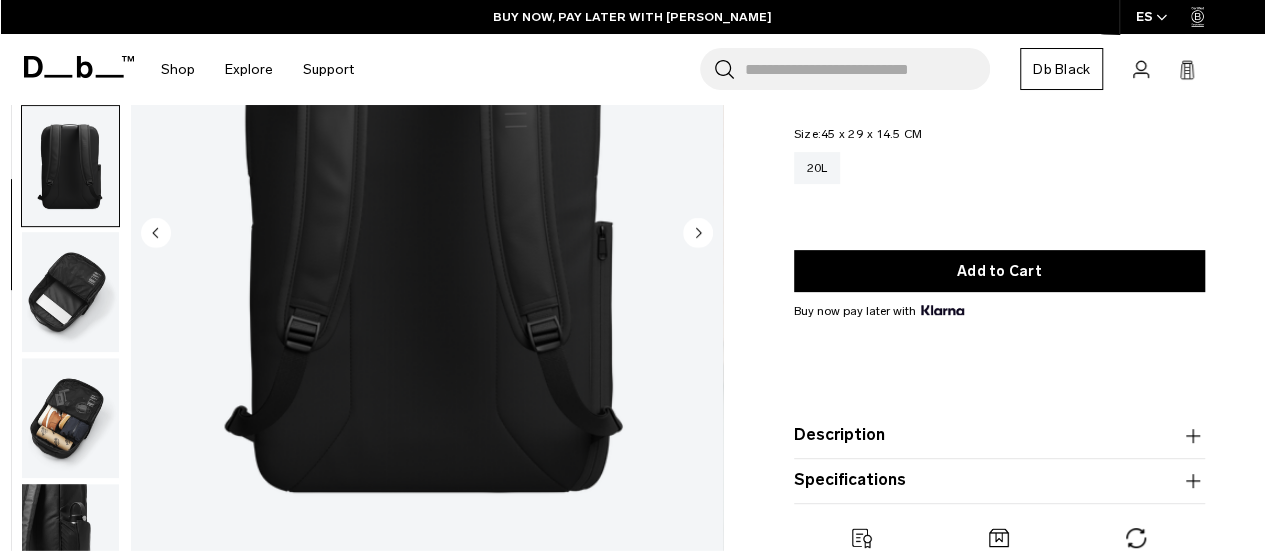 scroll, scrollTop: 291, scrollLeft: 0, axis: vertical 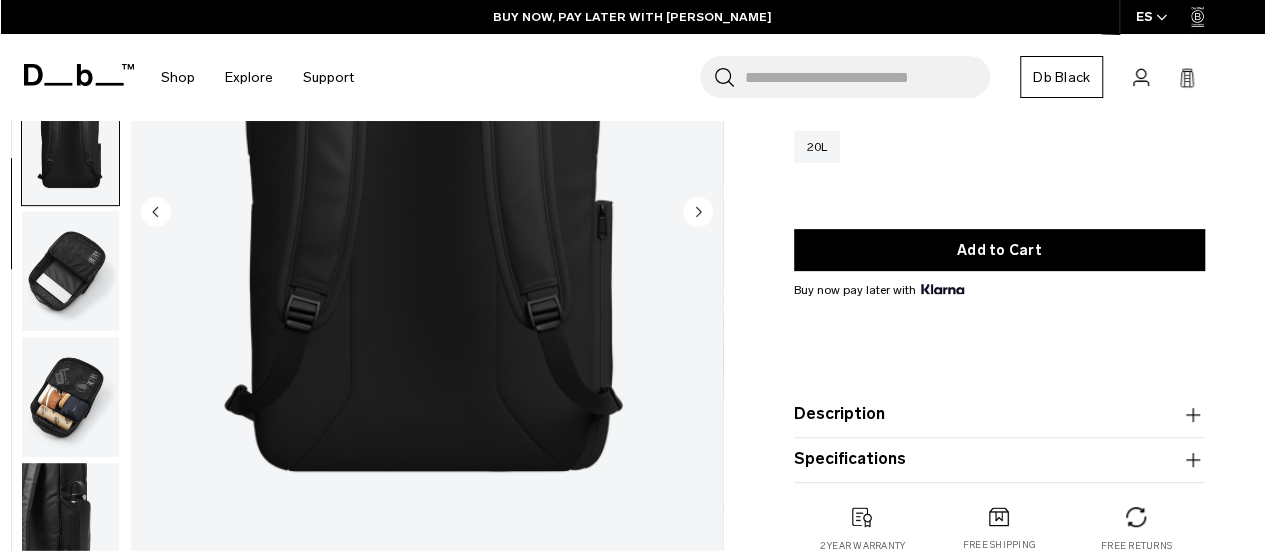 click at bounding box center (70, 271) 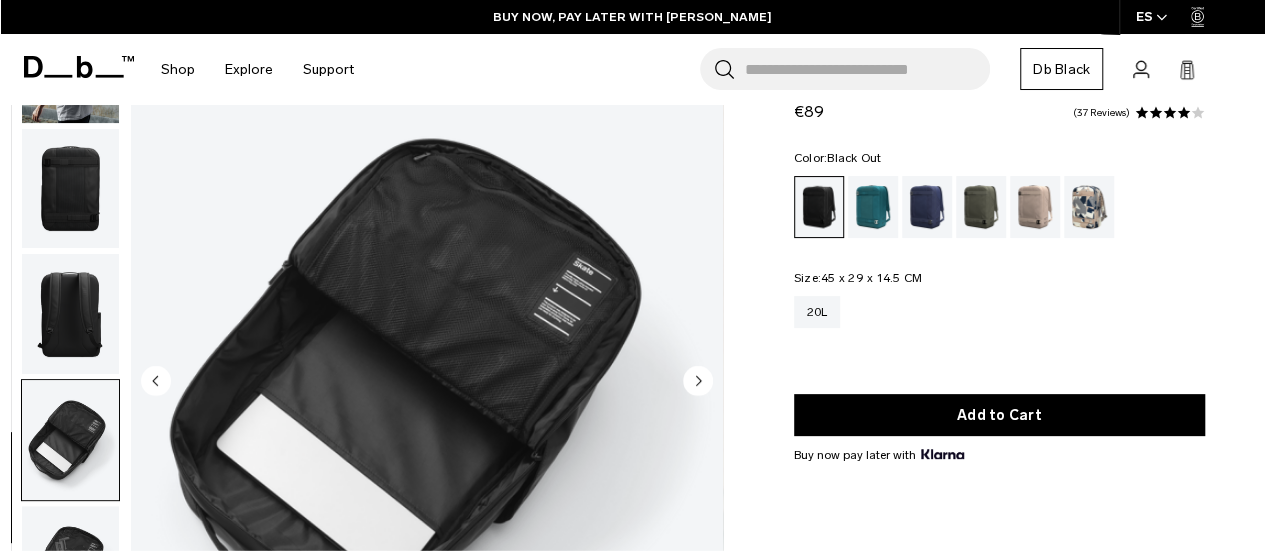 scroll, scrollTop: 121, scrollLeft: 0, axis: vertical 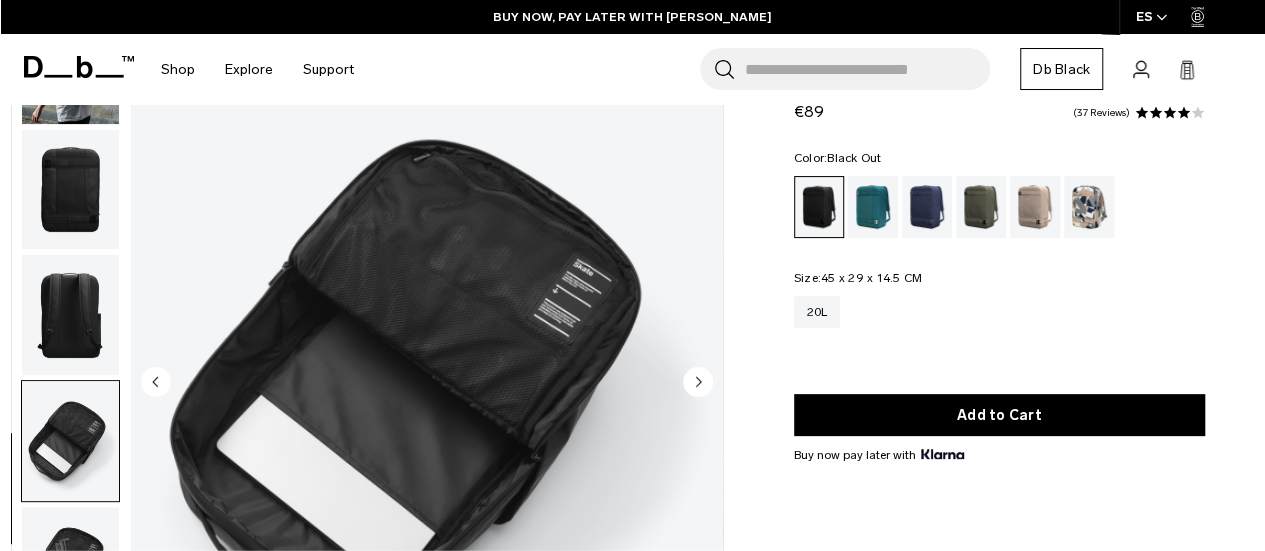 click at bounding box center (70, 190) 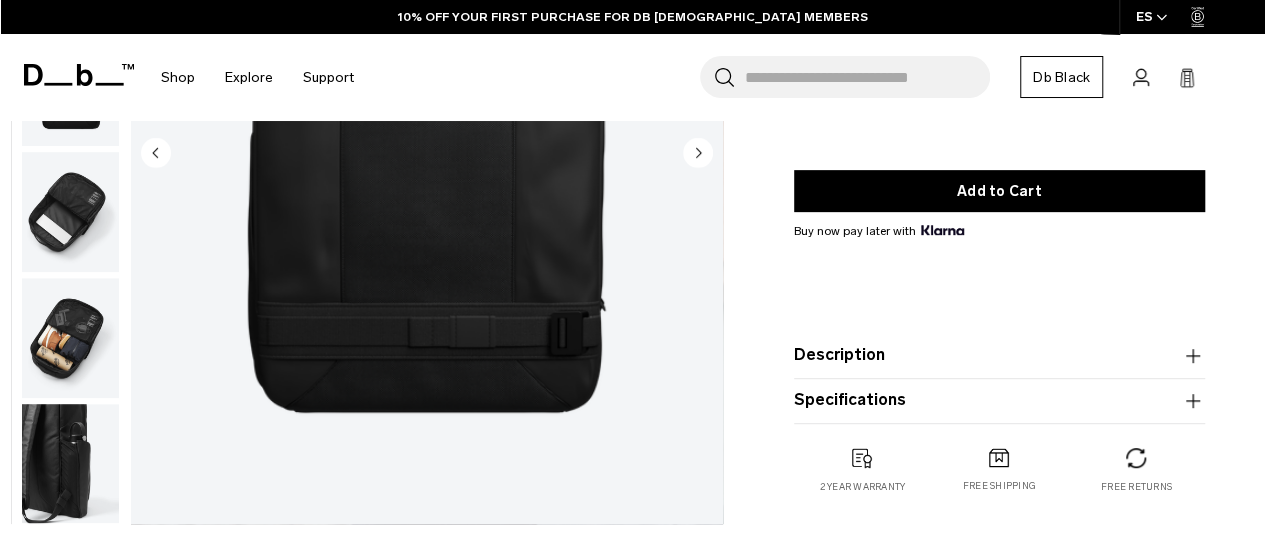 scroll, scrollTop: 352, scrollLeft: 0, axis: vertical 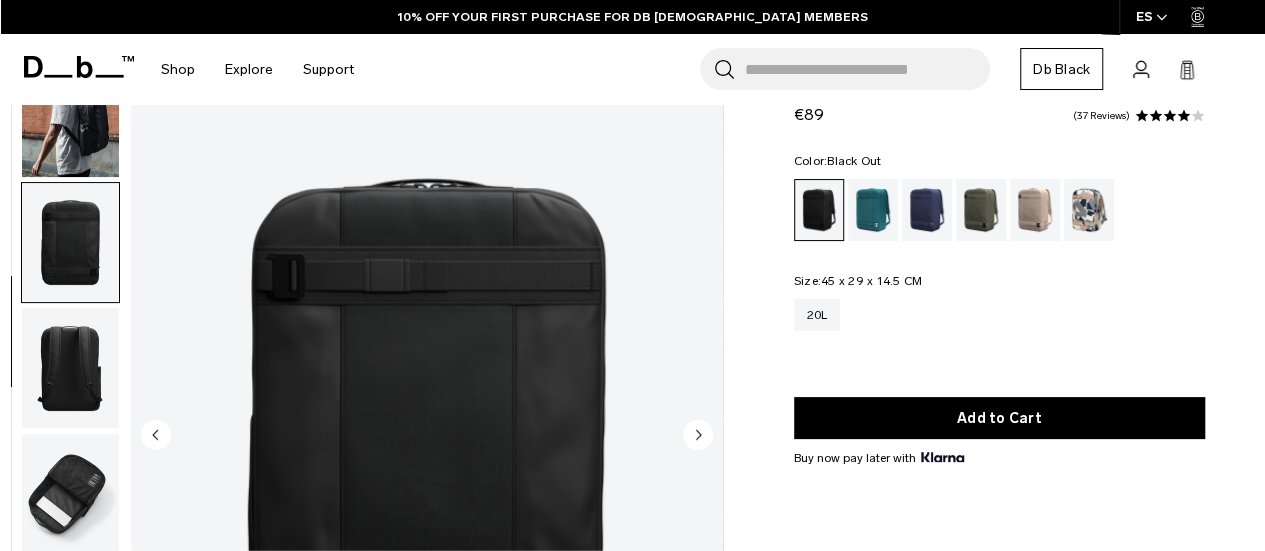 click at bounding box center [70, 243] 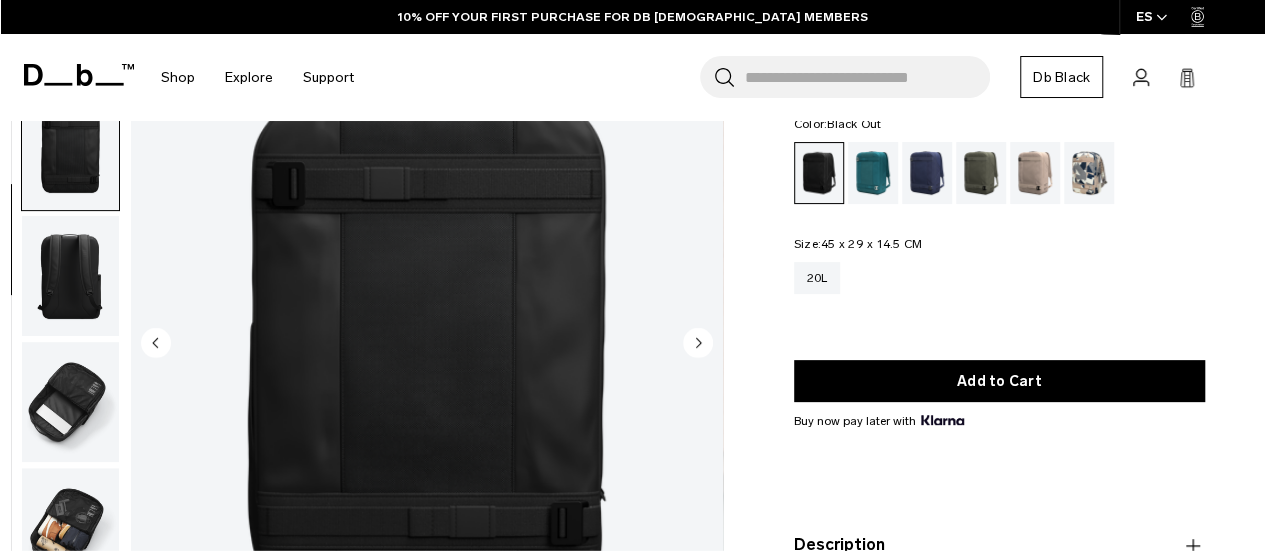 click at bounding box center (70, 276) 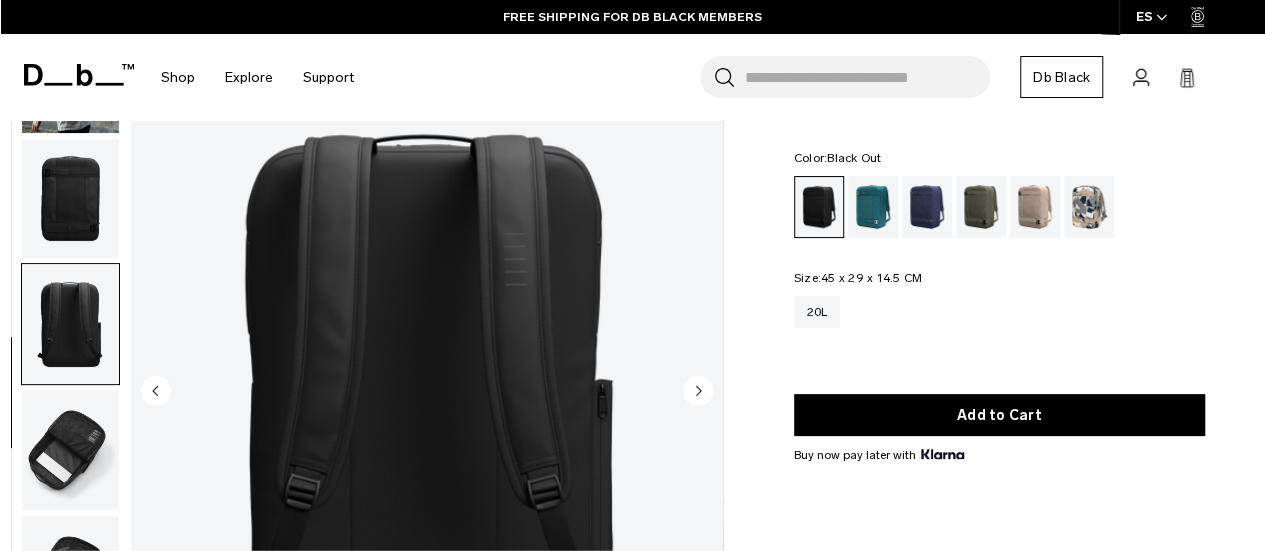 click at bounding box center [70, 199] 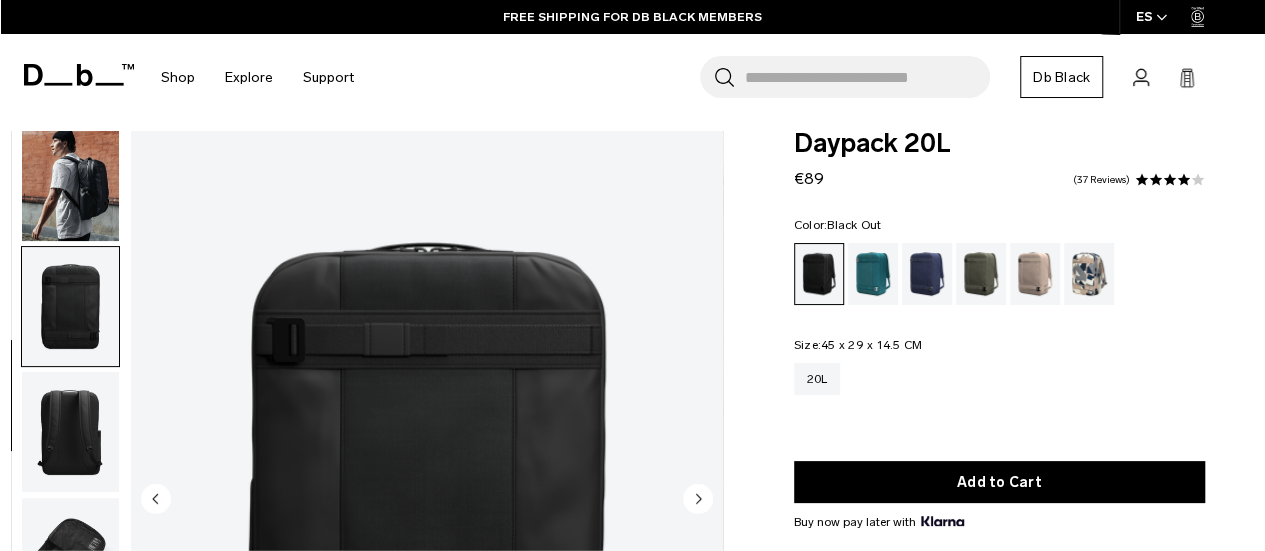 scroll, scrollTop: 3, scrollLeft: 0, axis: vertical 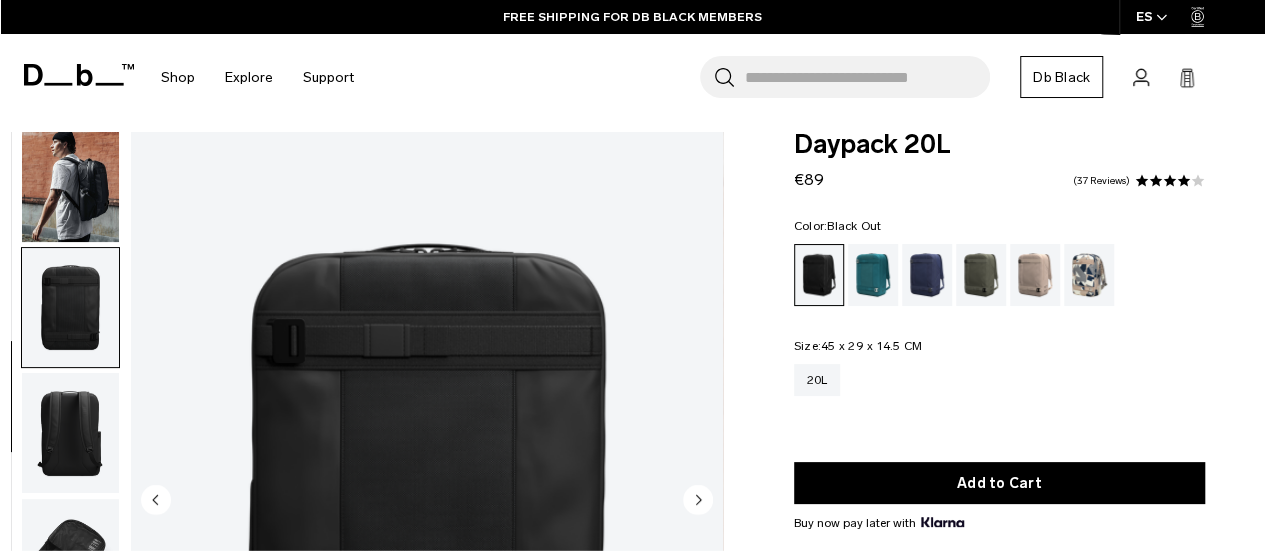 click at bounding box center (70, 182) 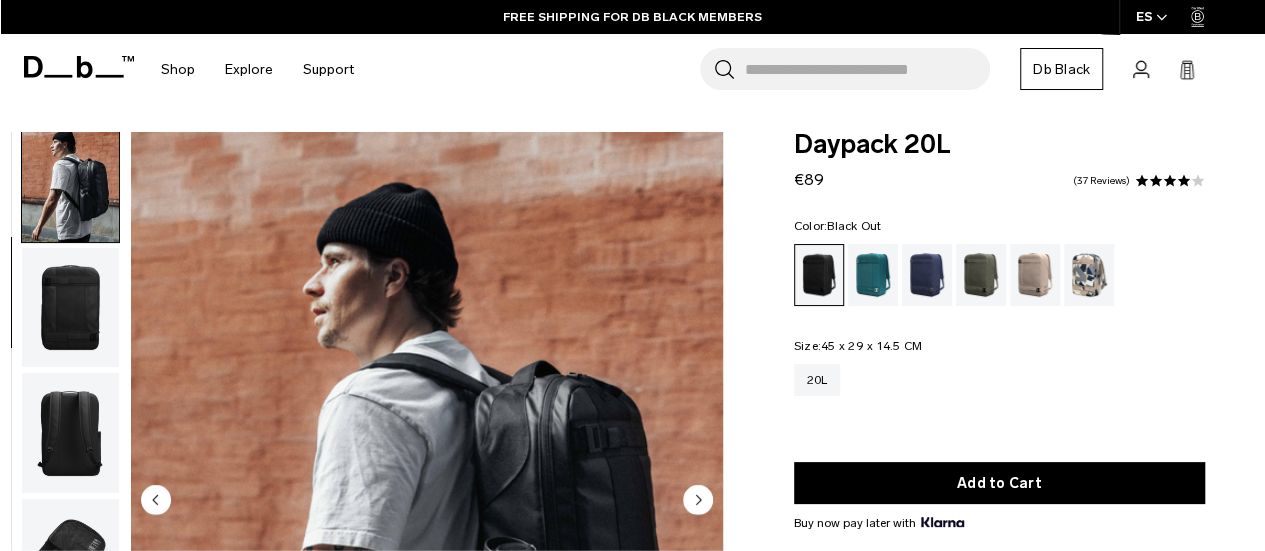 scroll, scrollTop: 126, scrollLeft: 0, axis: vertical 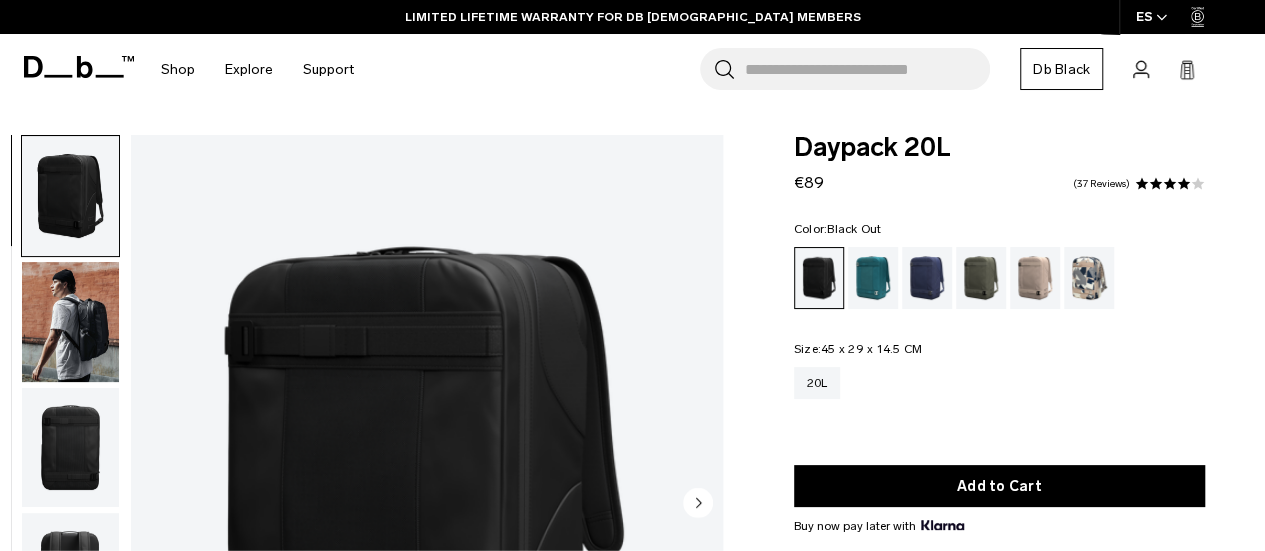 click at bounding box center [70, 322] 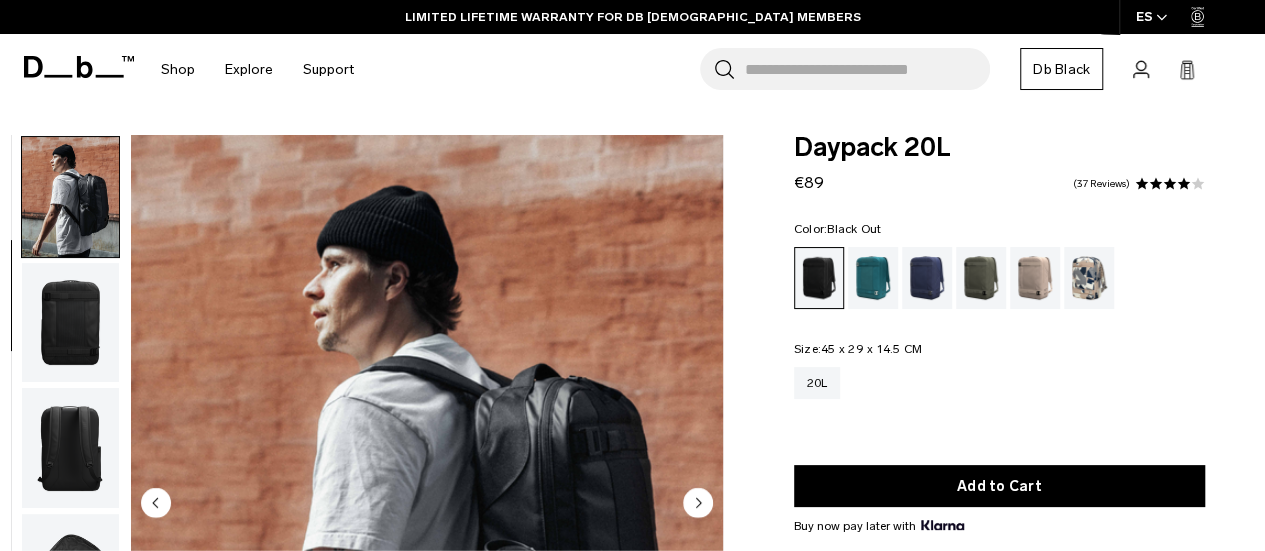 scroll, scrollTop: 126, scrollLeft: 0, axis: vertical 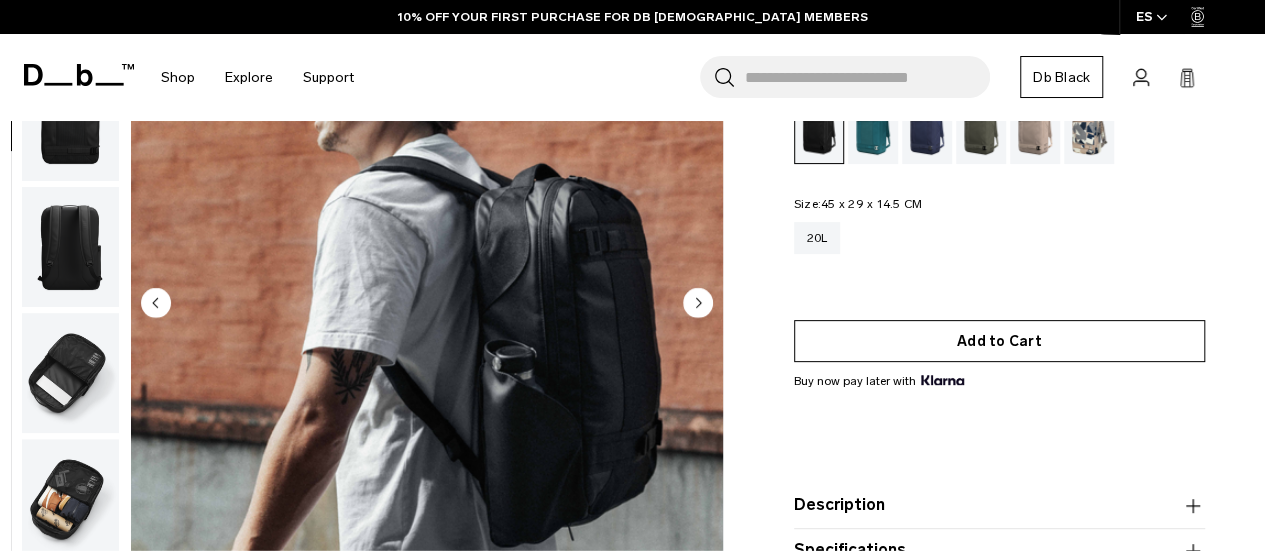 click on "Add to Cart" at bounding box center (999, 341) 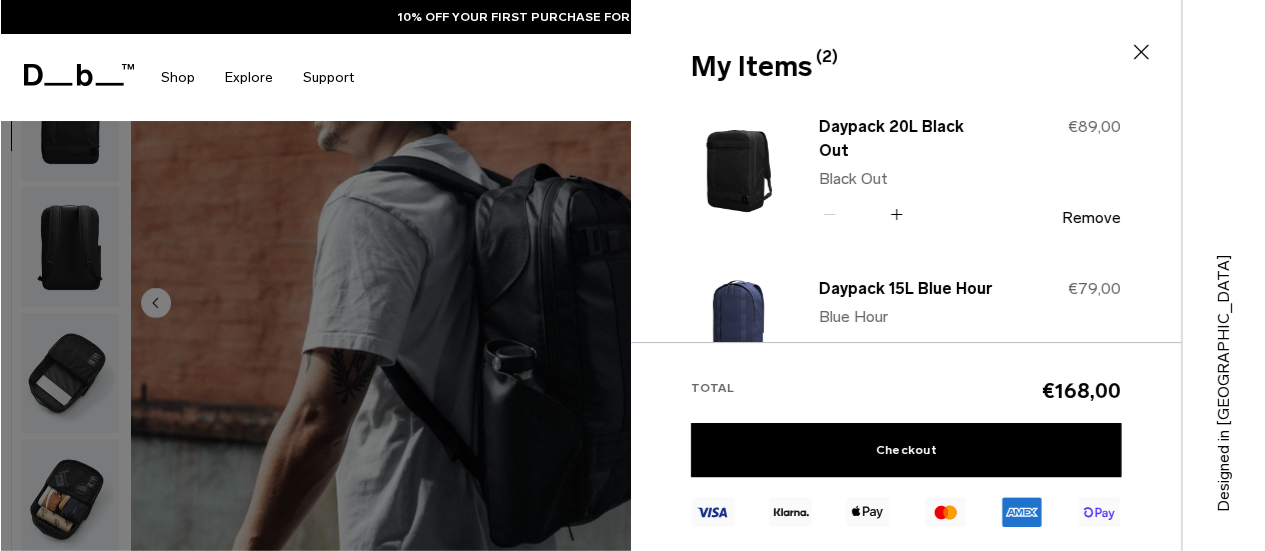 scroll, scrollTop: 200, scrollLeft: 0, axis: vertical 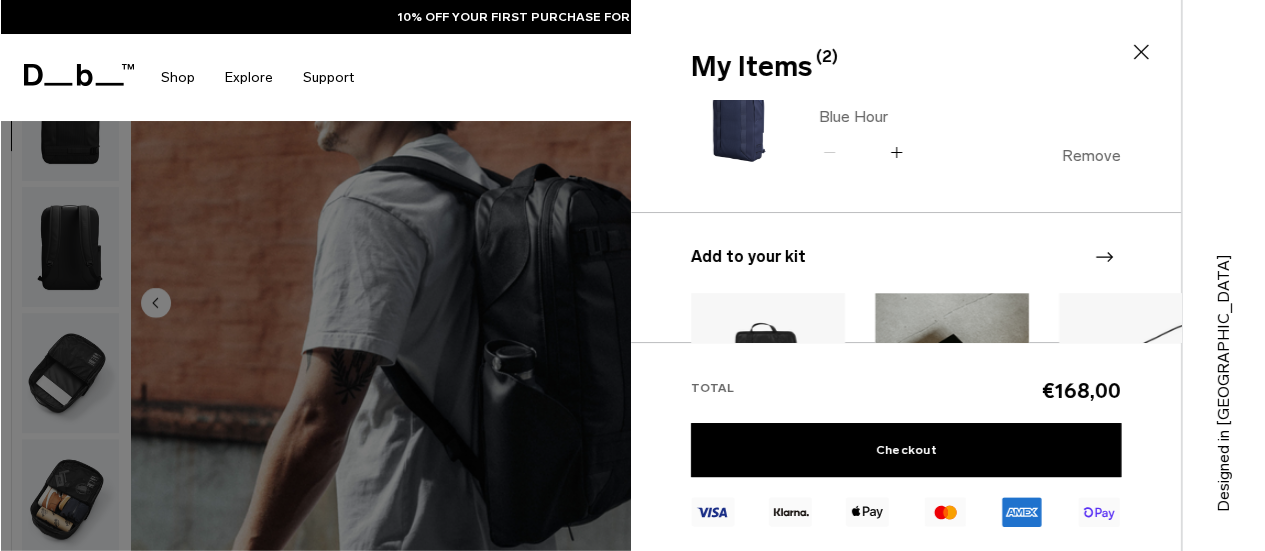 click on "Remove" at bounding box center [1091, 156] 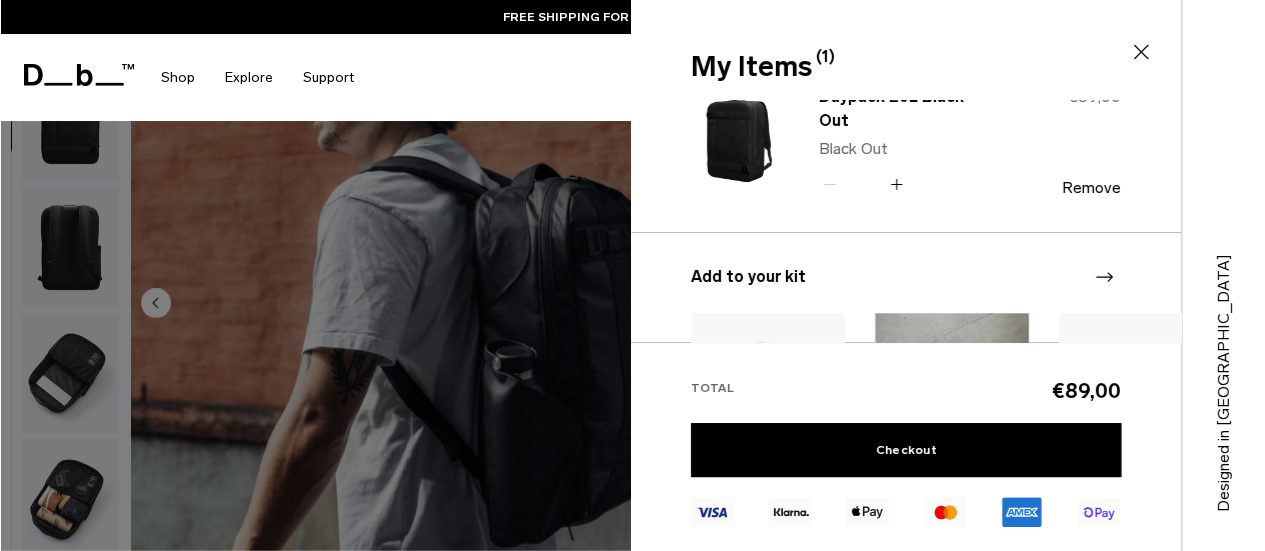 scroll, scrollTop: 0, scrollLeft: 0, axis: both 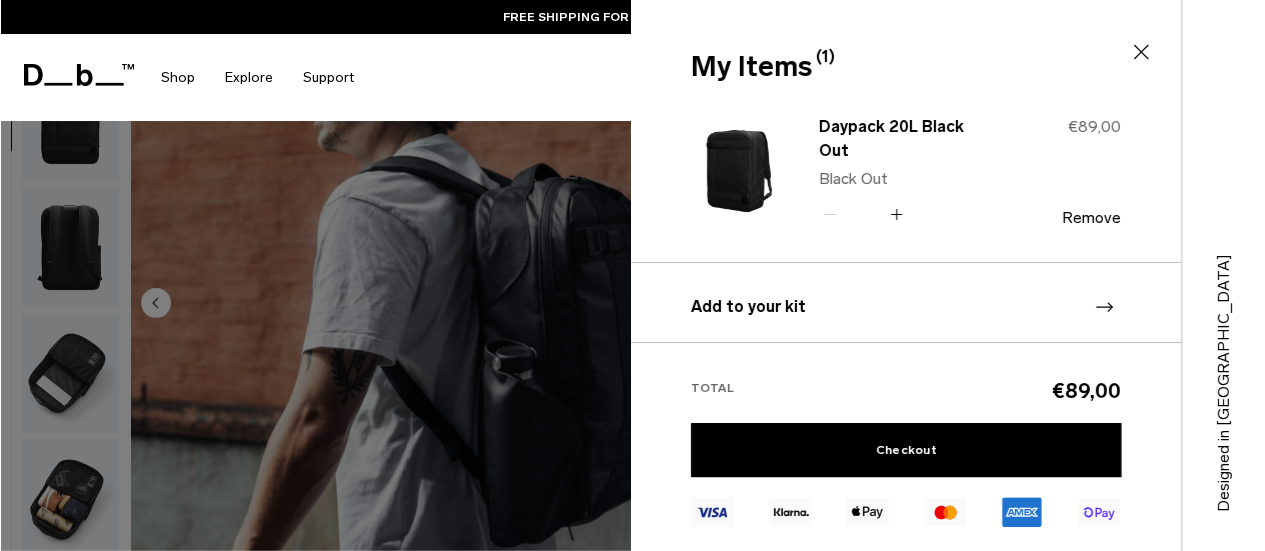 click at bounding box center (632, 275) 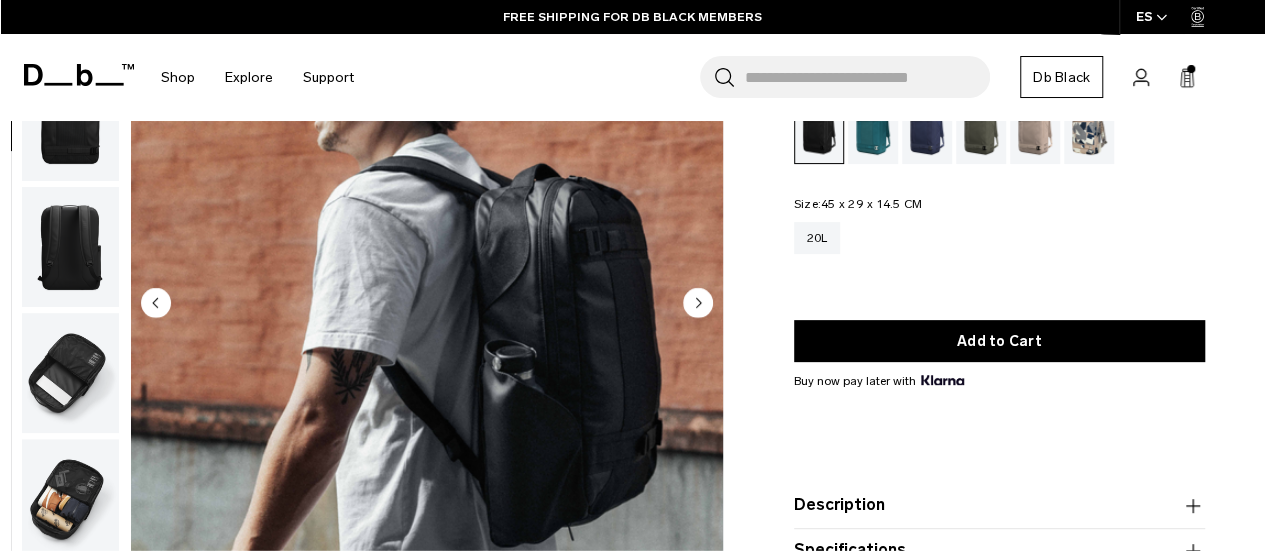 click at bounding box center (70, 247) 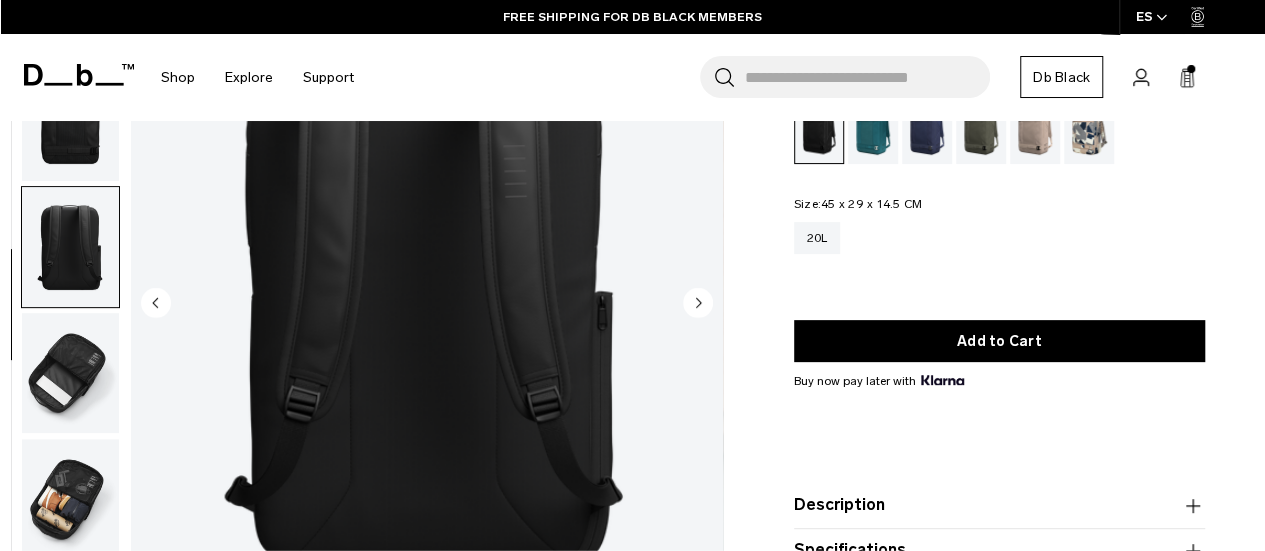 scroll, scrollTop: 138, scrollLeft: 0, axis: vertical 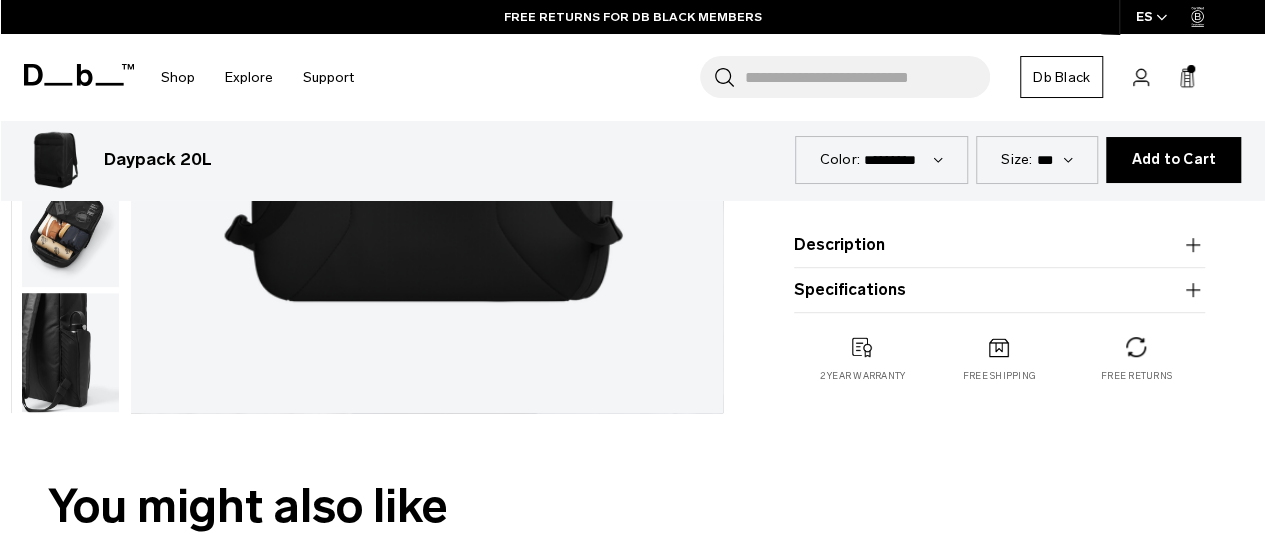 click on "Description" at bounding box center (999, 245) 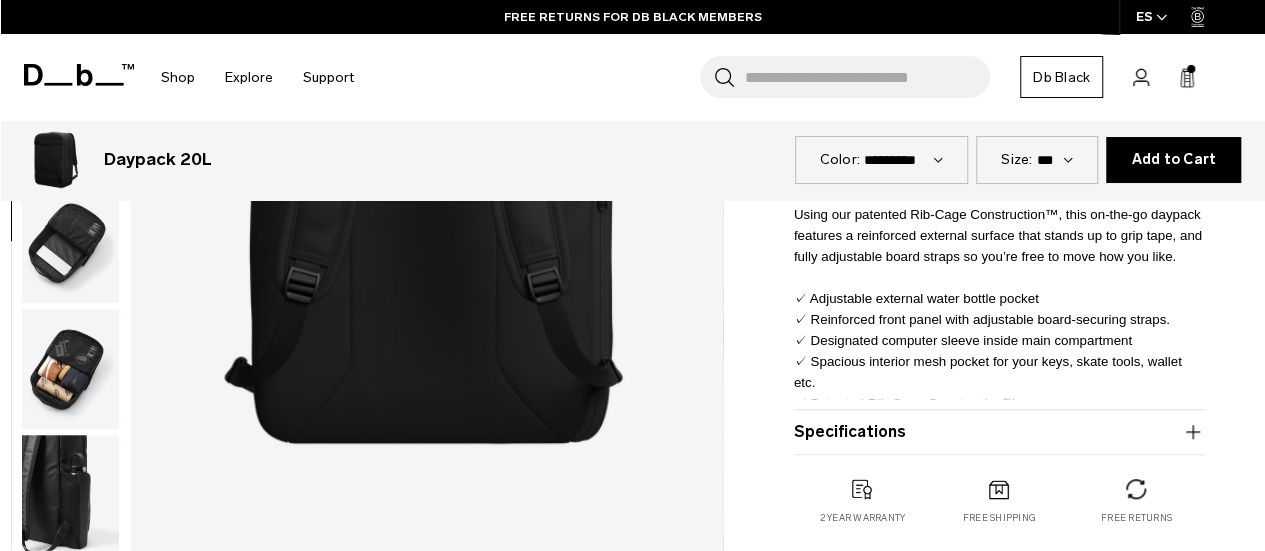 scroll, scrollTop: 600, scrollLeft: 0, axis: vertical 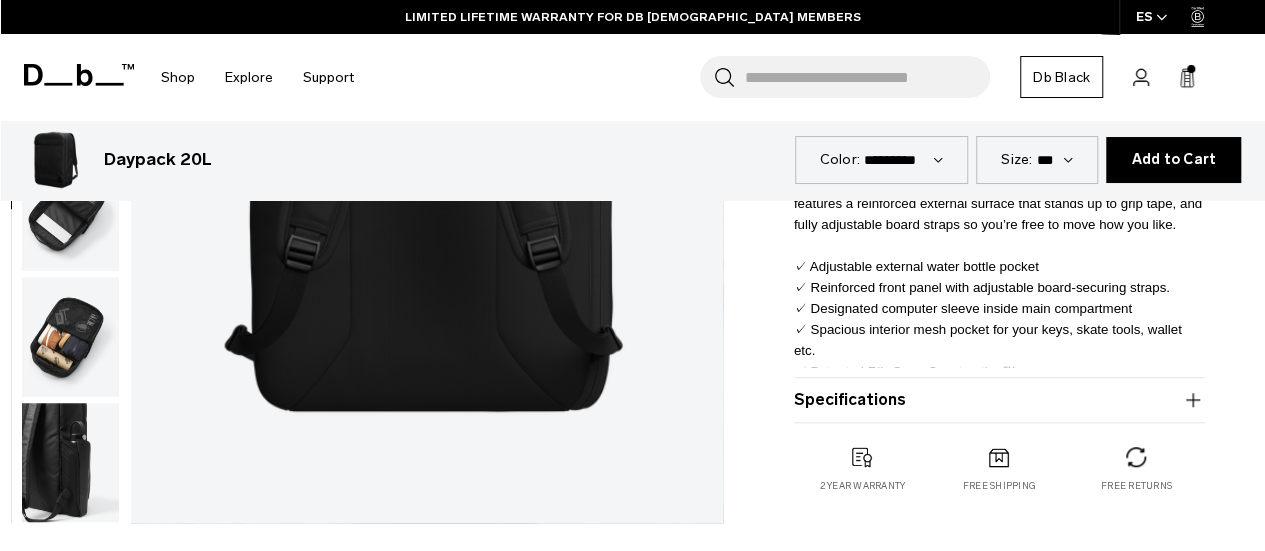 click on "Specifications
Volume  20 Litres
Dimensions   45 x 29 x 14.5 CM (H x W x D)
Weight  0.9 KG" at bounding box center [999, 400] 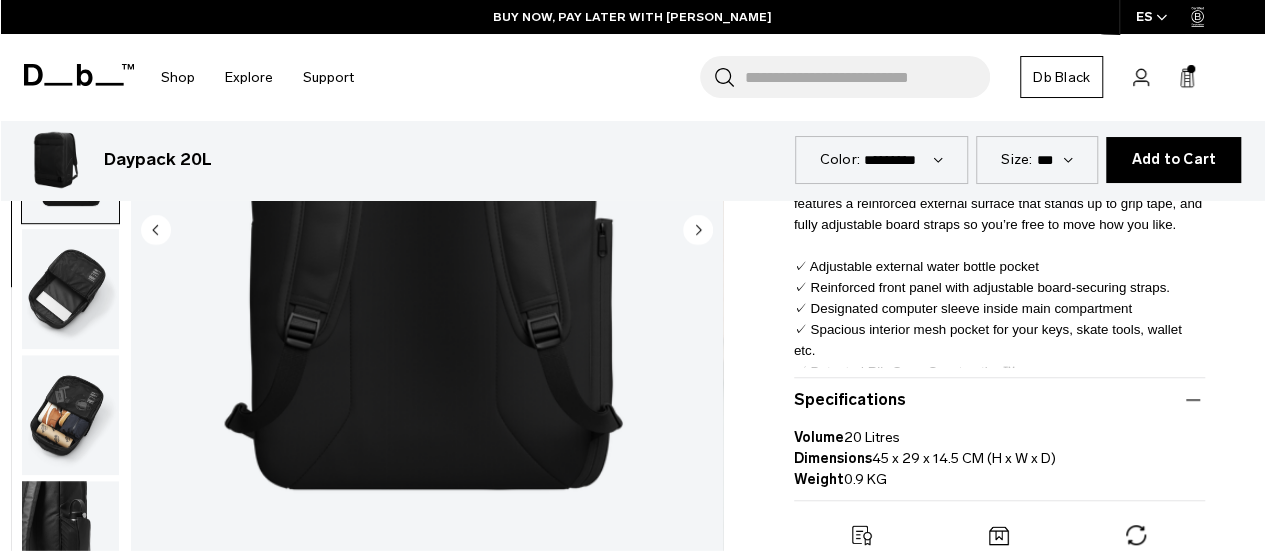 scroll, scrollTop: 300, scrollLeft: 0, axis: vertical 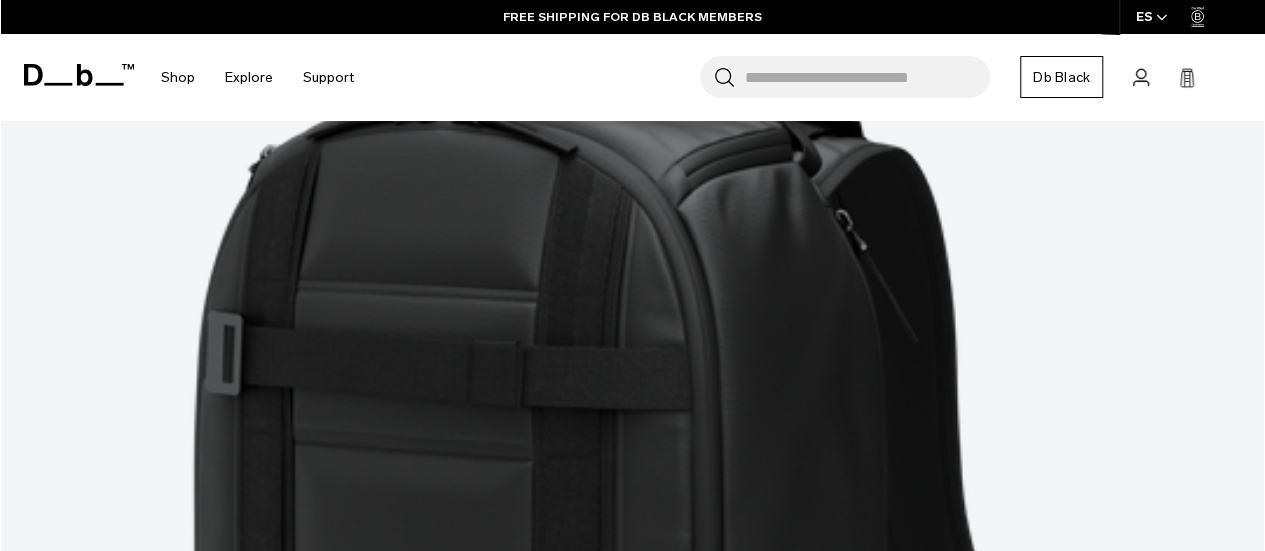 click on "Show more" at bounding box center [632, 57683] 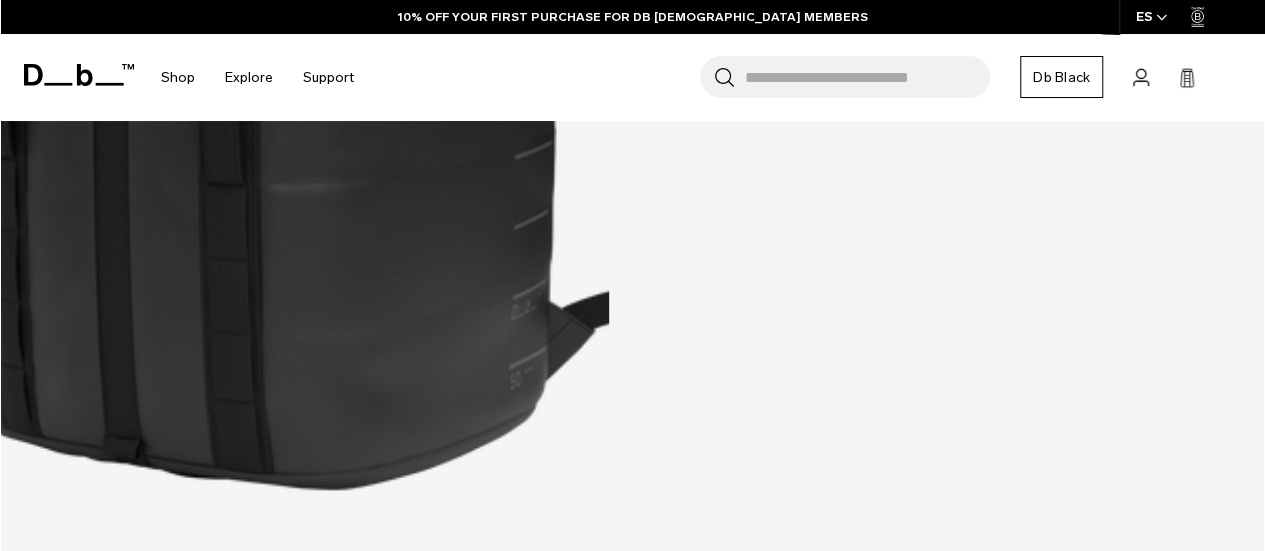 scroll, scrollTop: 10362, scrollLeft: 0, axis: vertical 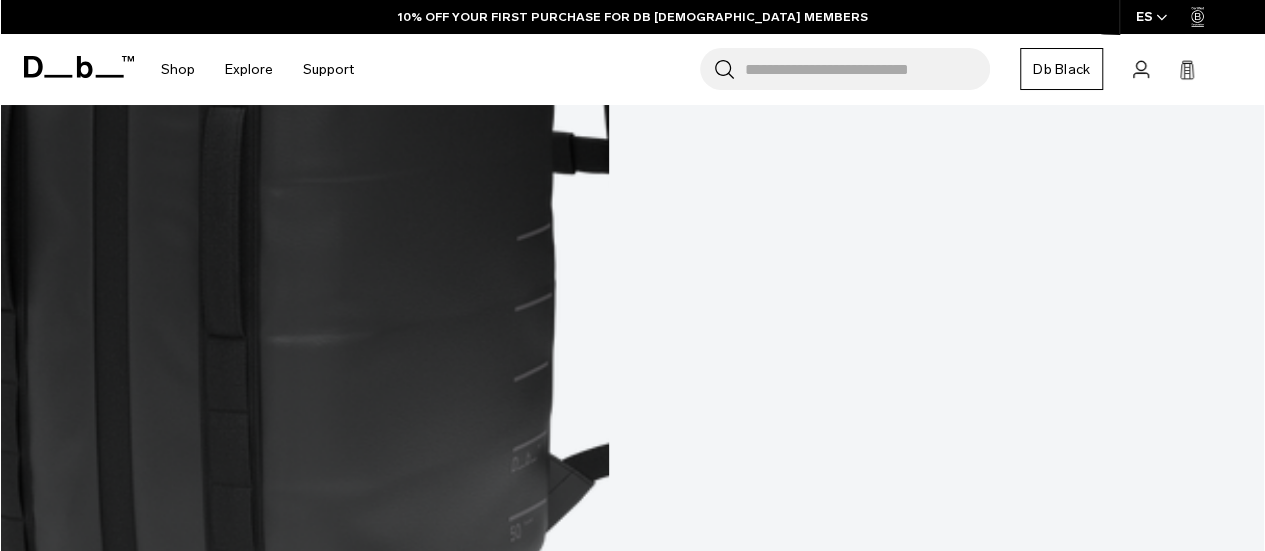 click on "Show more" at bounding box center (632, 115019) 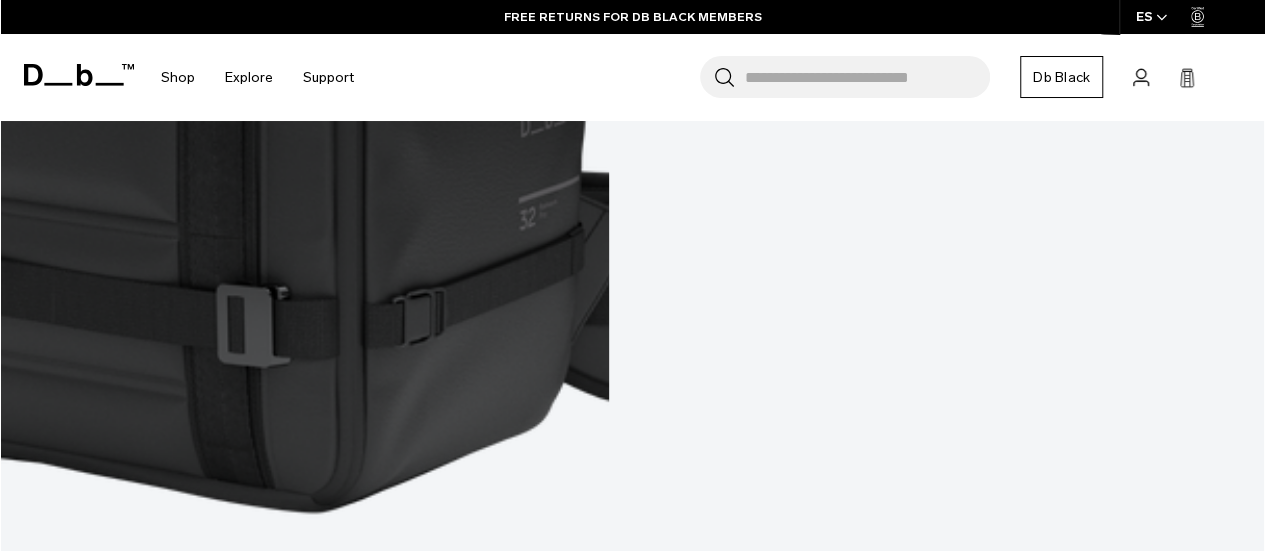 scroll, scrollTop: 12061, scrollLeft: 0, axis: vertical 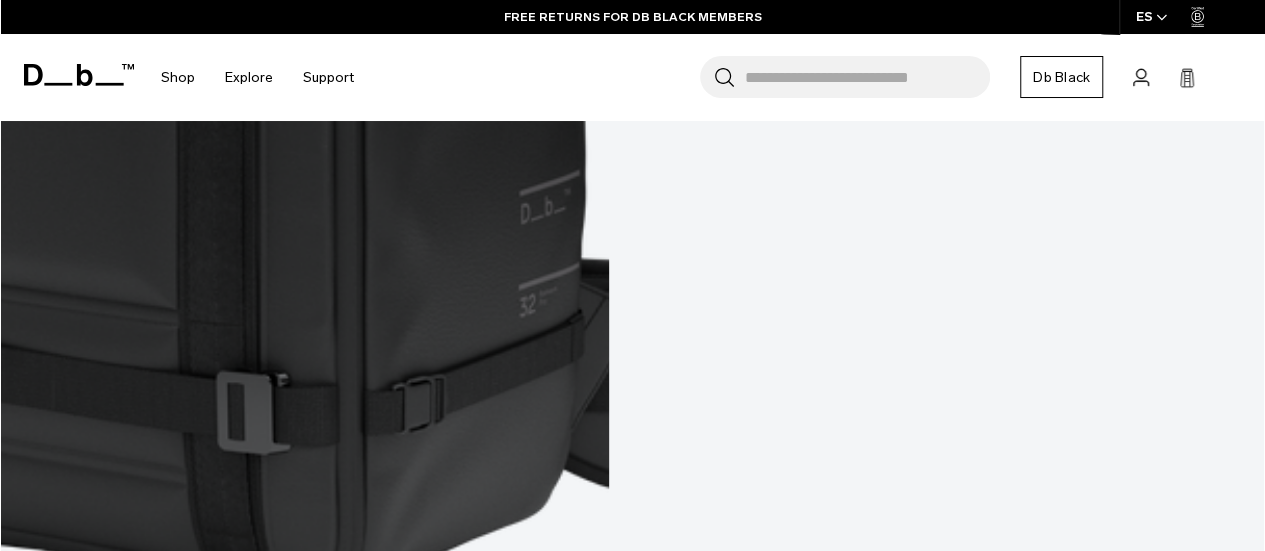 click on "Add to Cart" at bounding box center [632, 134921] 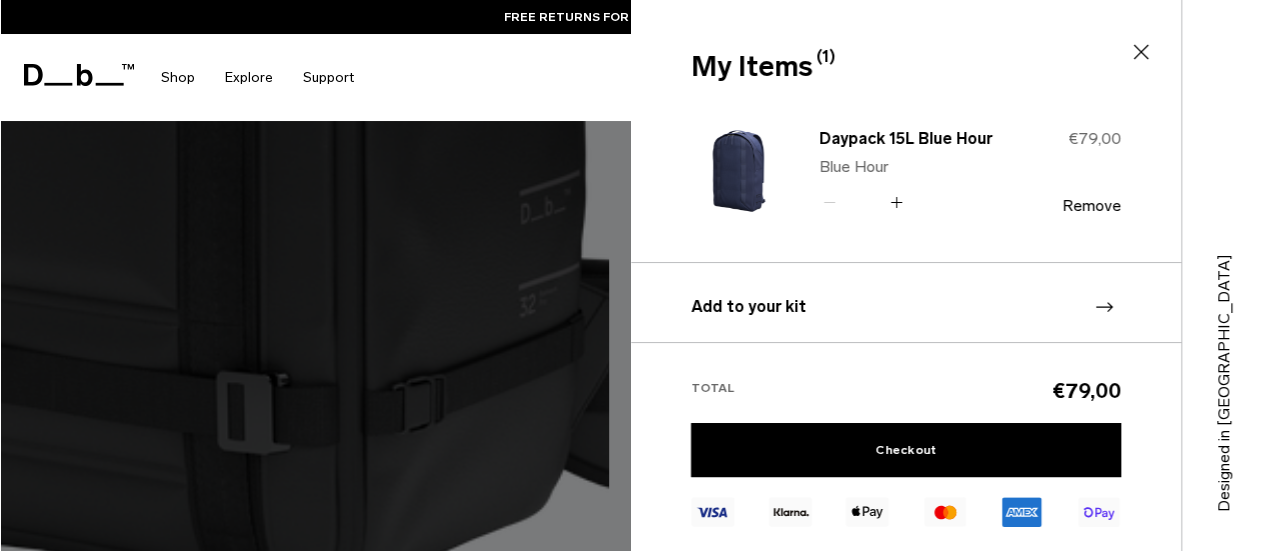 click 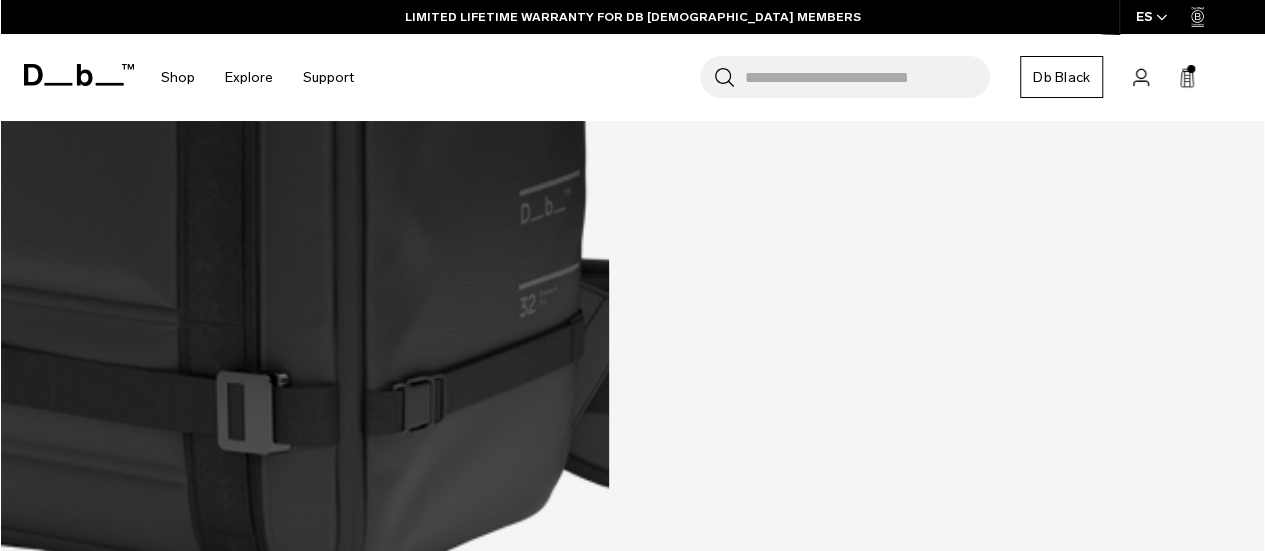 click at bounding box center (632, 134252) 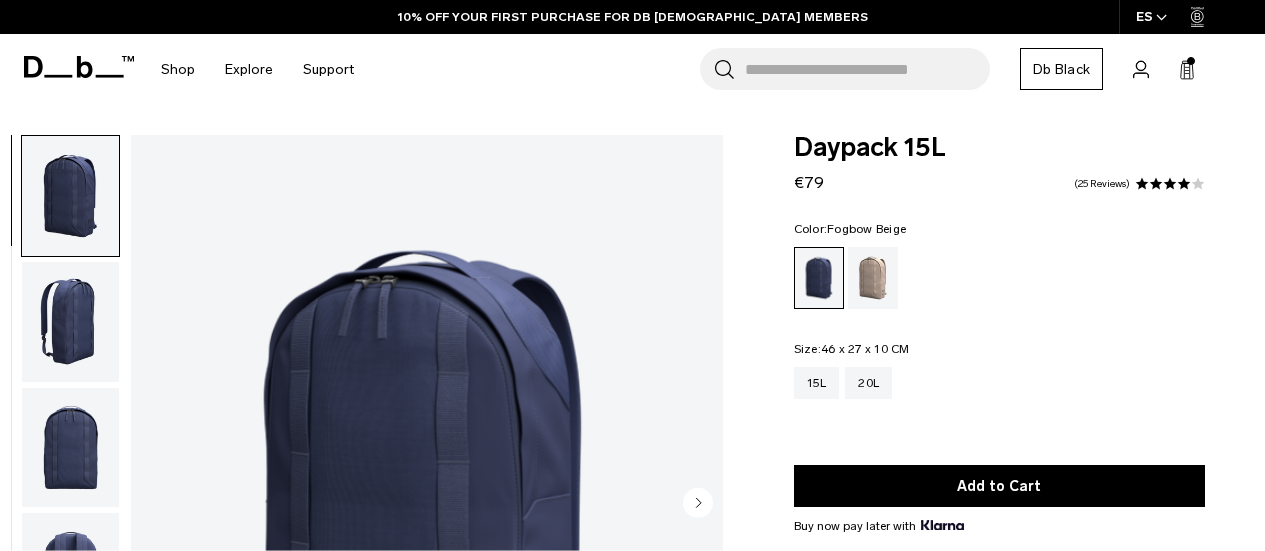 click at bounding box center [873, 278] 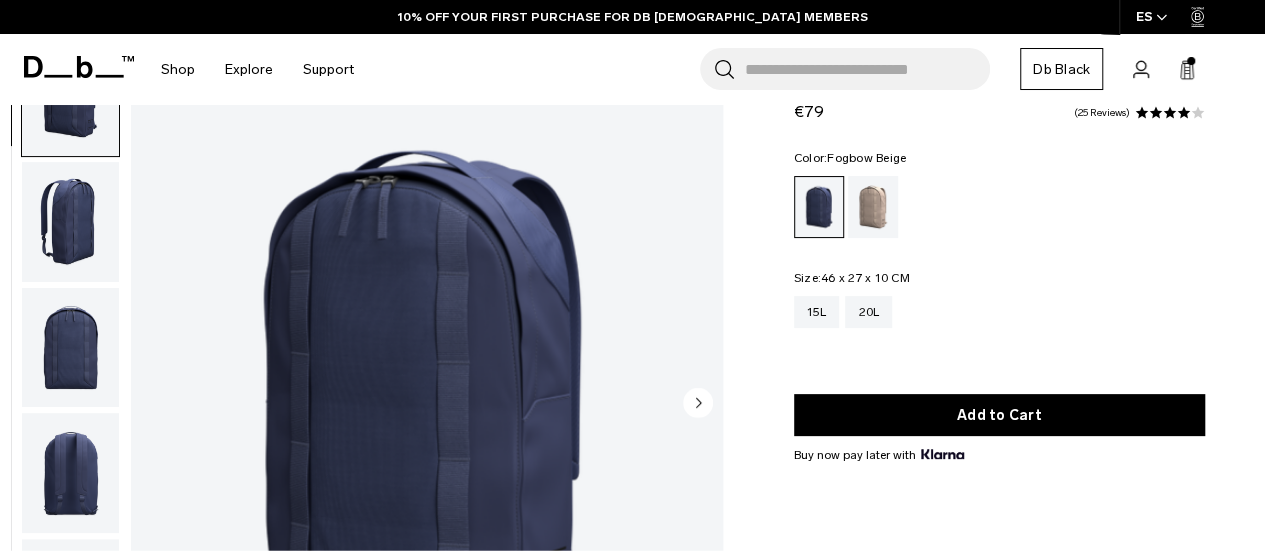 scroll, scrollTop: 0, scrollLeft: 0, axis: both 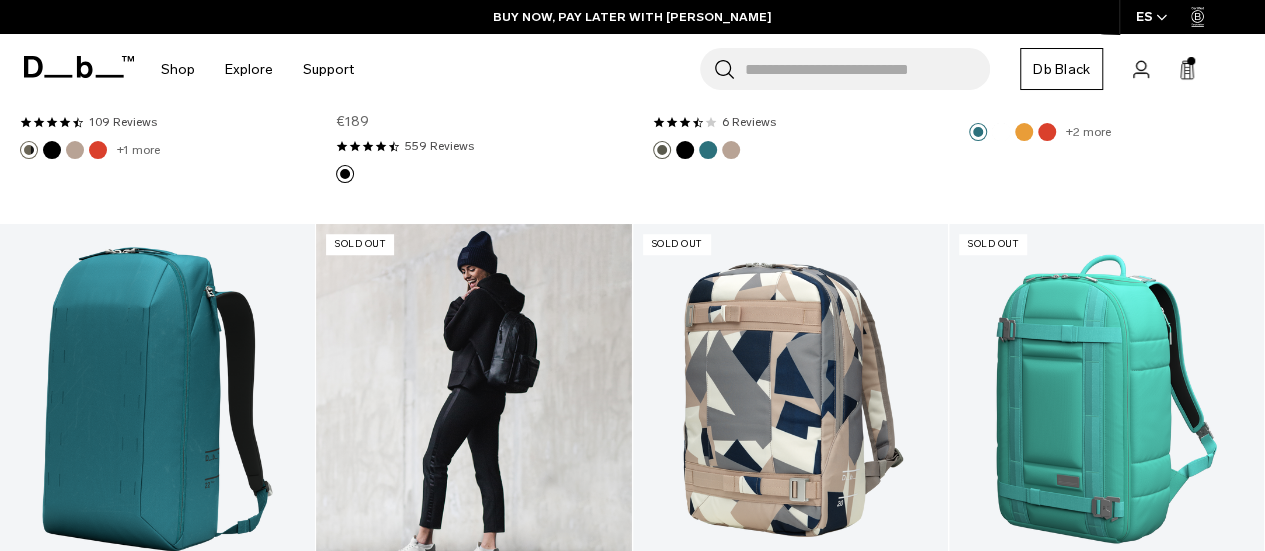 click at bounding box center (473, 399) 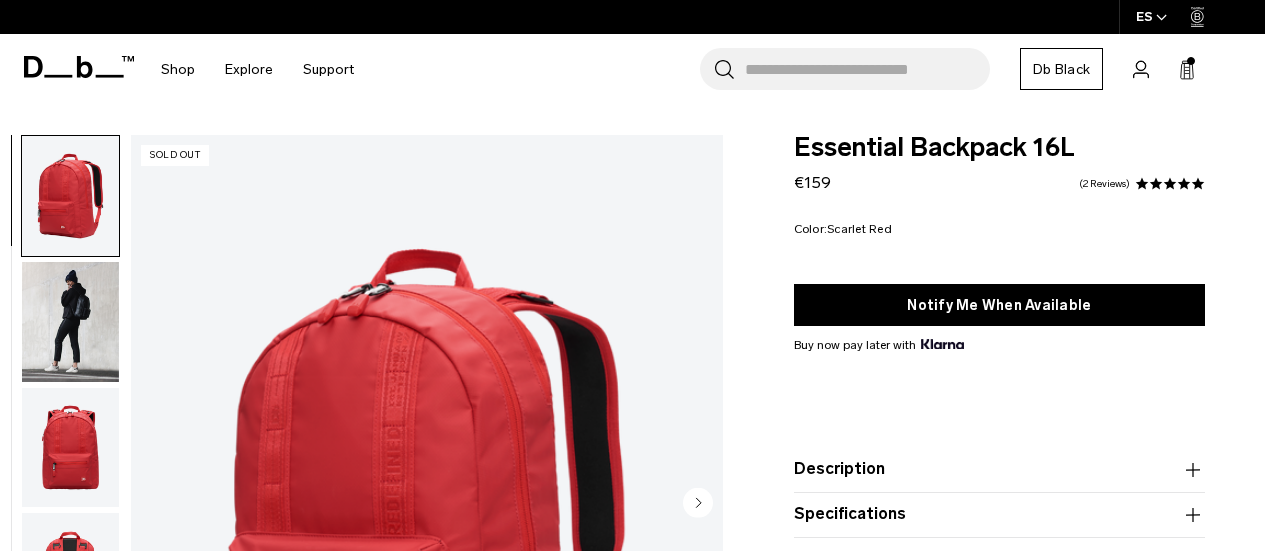 scroll, scrollTop: 0, scrollLeft: 0, axis: both 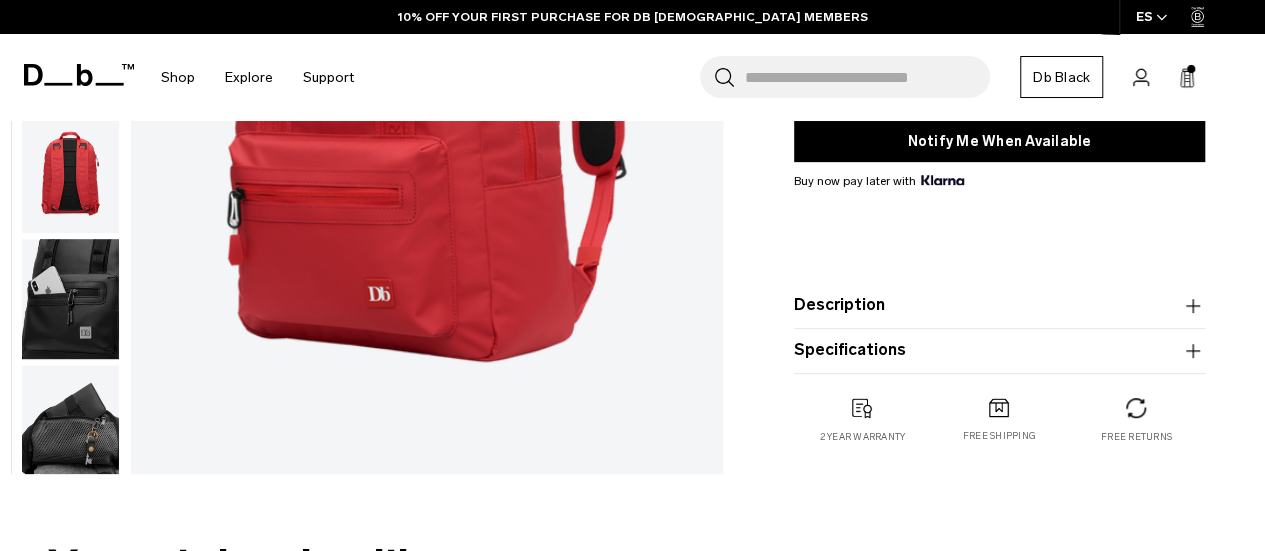 click at bounding box center [70, 299] 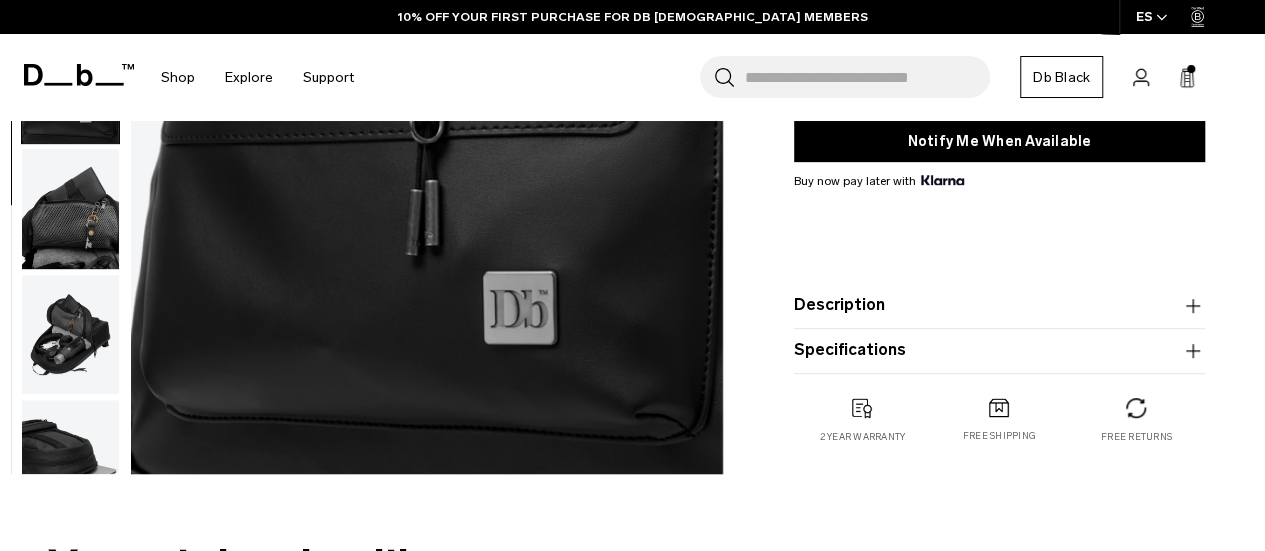 scroll, scrollTop: 264, scrollLeft: 0, axis: vertical 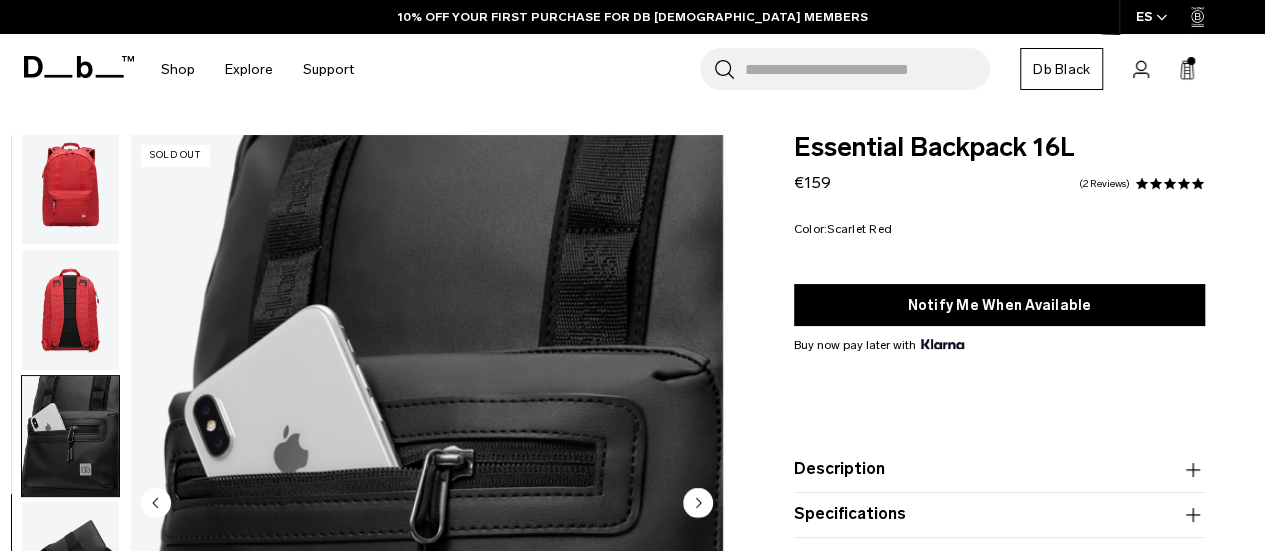 click at bounding box center (70, 310) 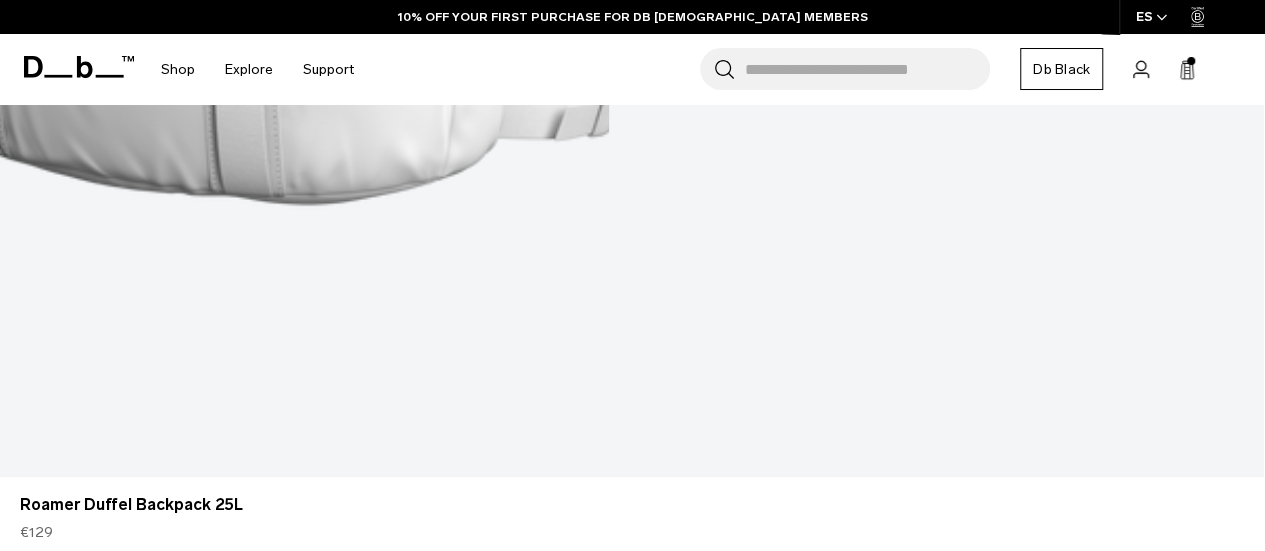 scroll, scrollTop: 1537, scrollLeft: 0, axis: vertical 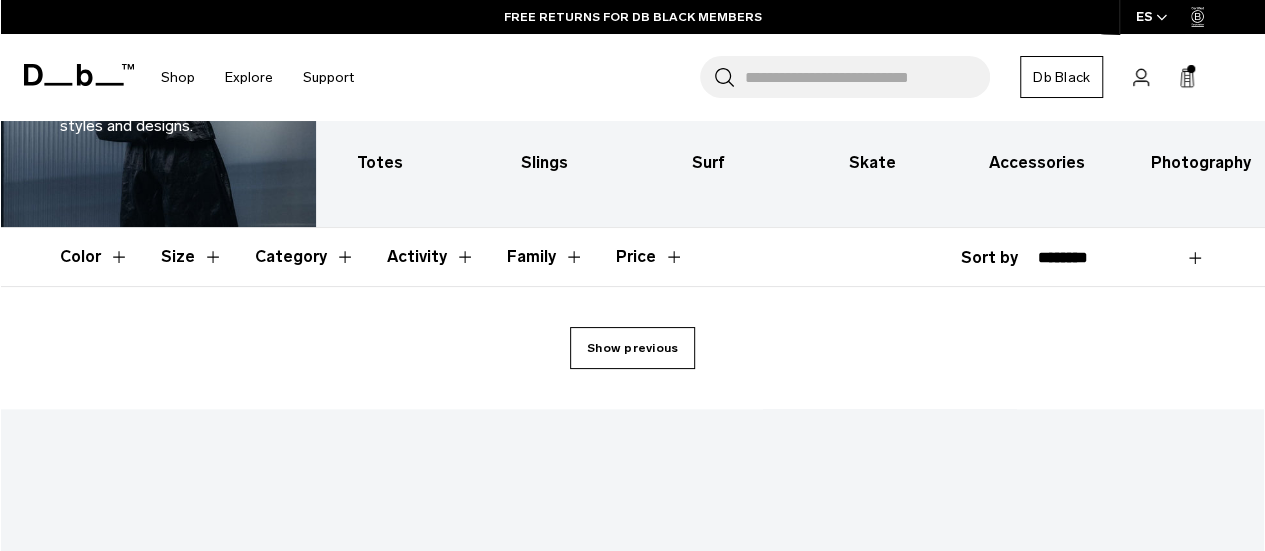 click on "Show previous" at bounding box center (632, 348) 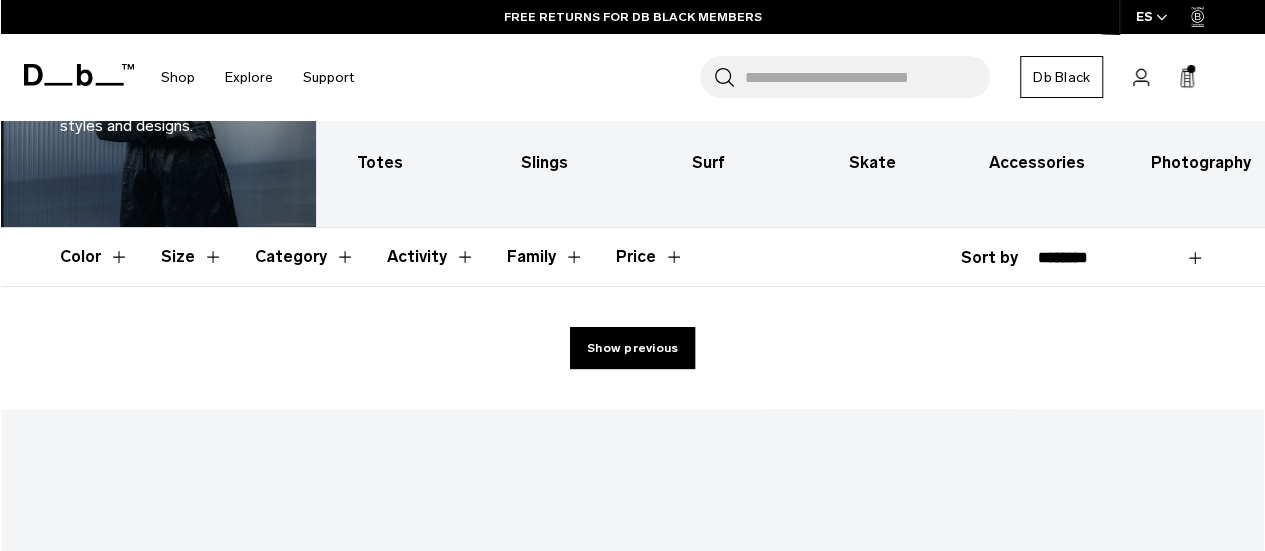 click on "Show previous" at bounding box center [632, 348] 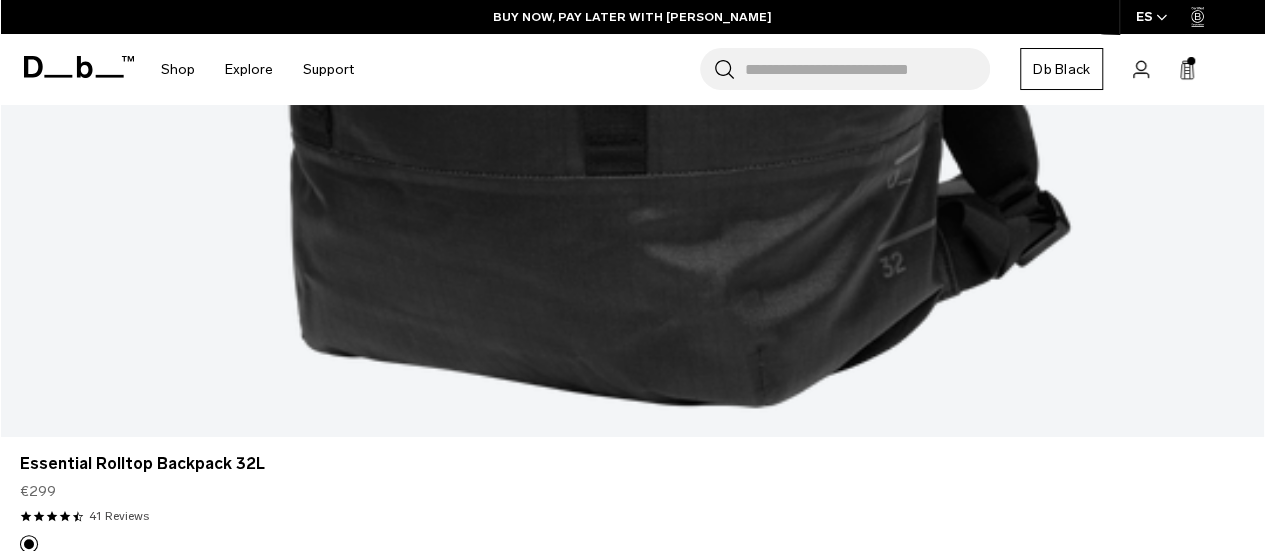 scroll, scrollTop: 7000, scrollLeft: 0, axis: vertical 